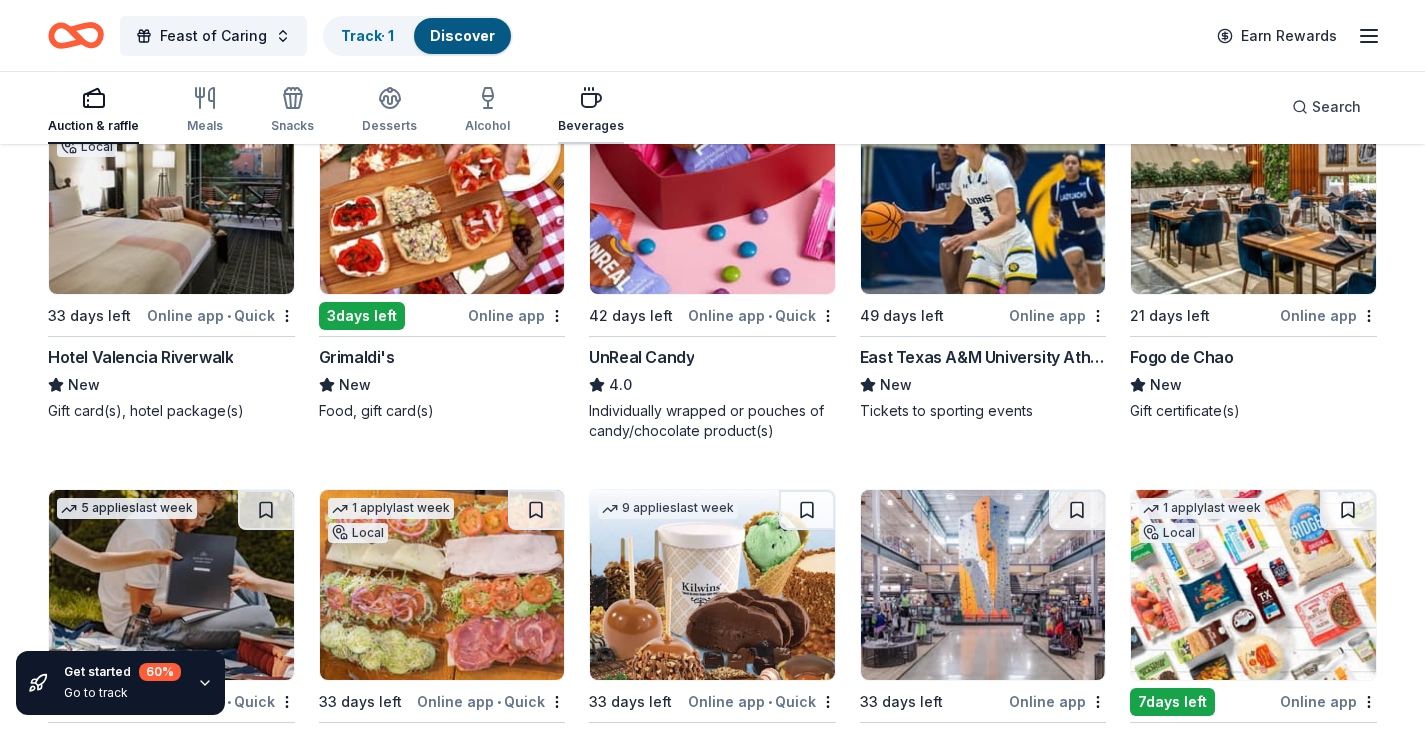 scroll, scrollTop: 6997, scrollLeft: 0, axis: vertical 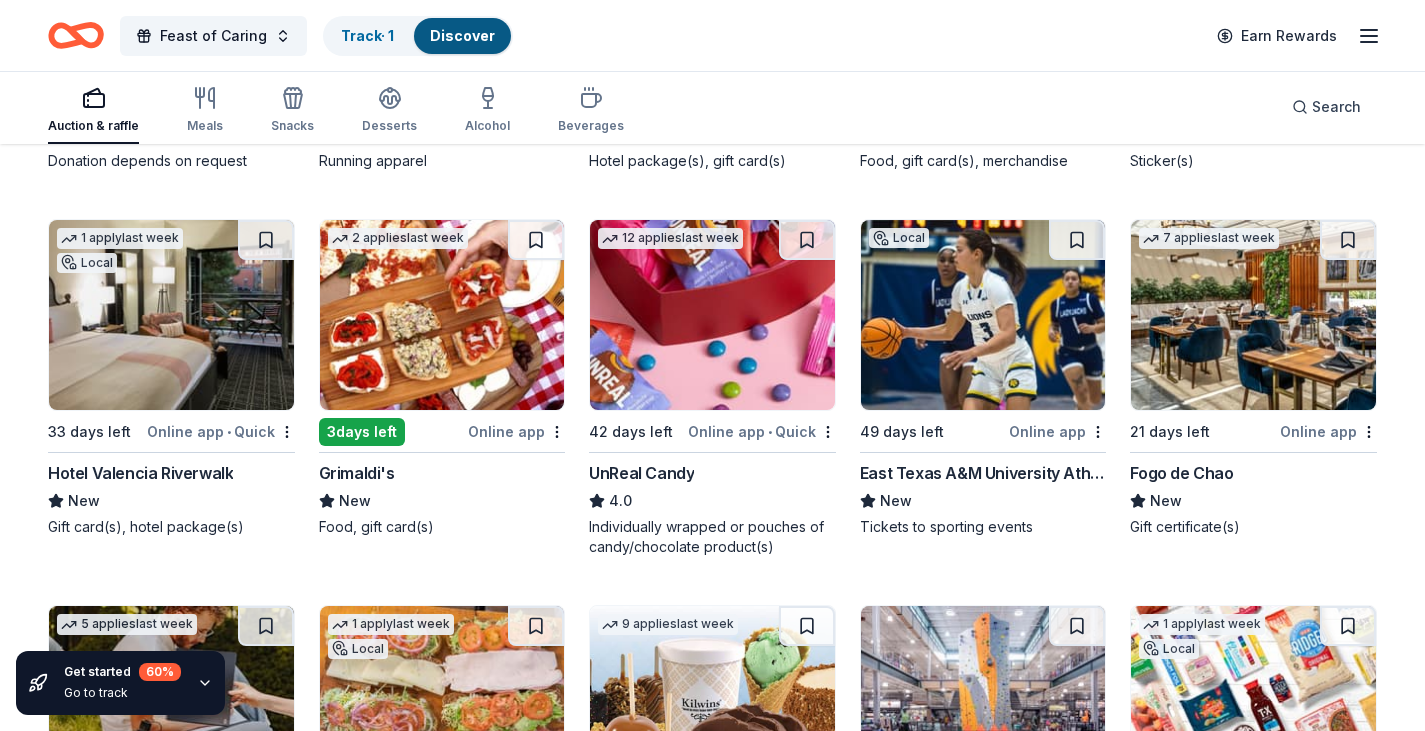 click at bounding box center (1253, 315) 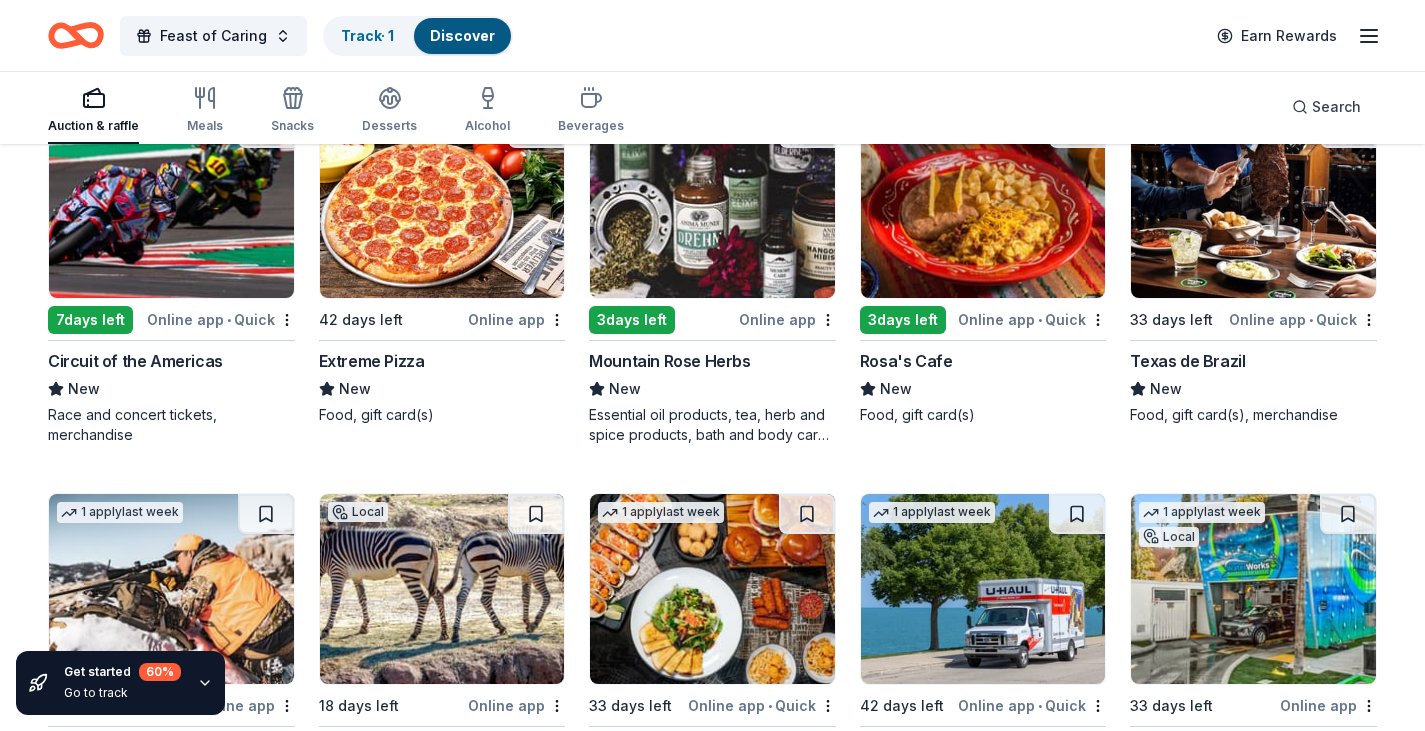 scroll, scrollTop: 8269, scrollLeft: 0, axis: vertical 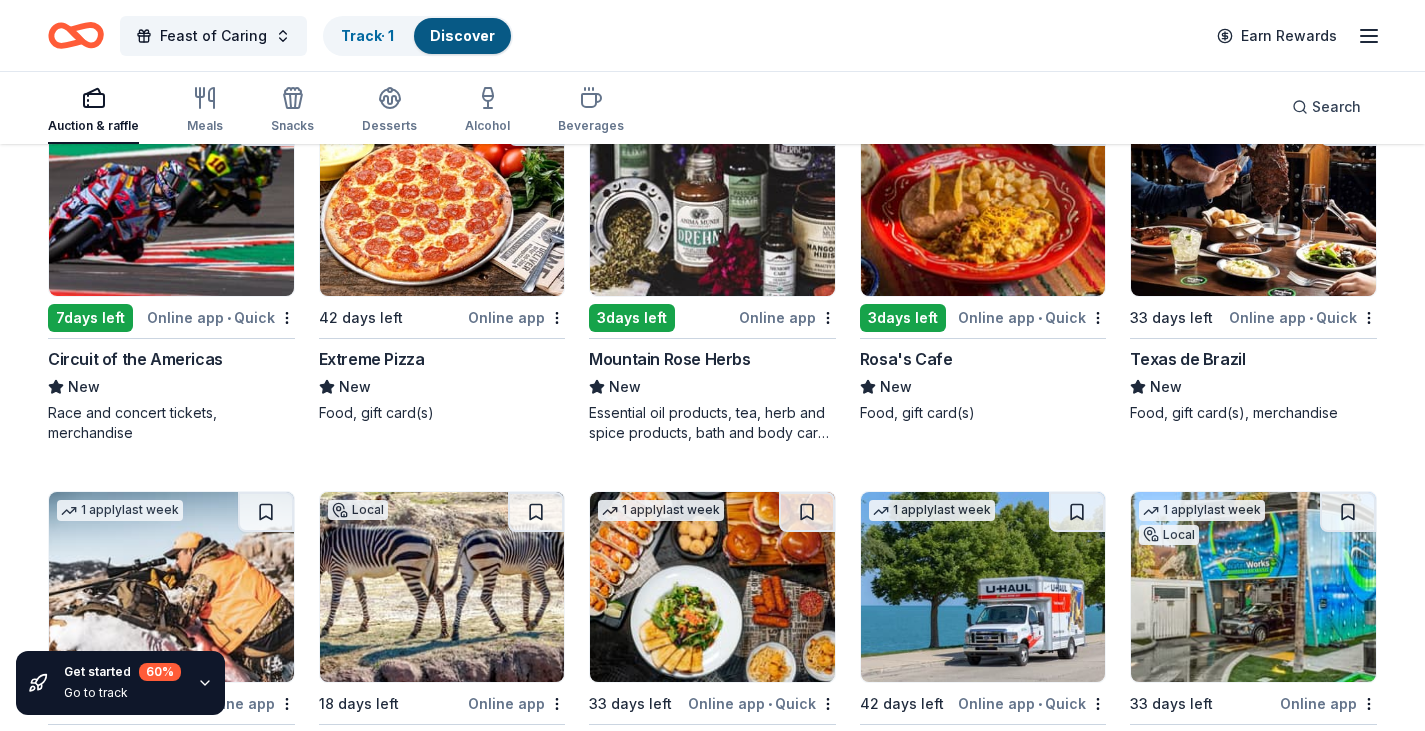 click on "Rosa's Cafe" at bounding box center [906, 359] 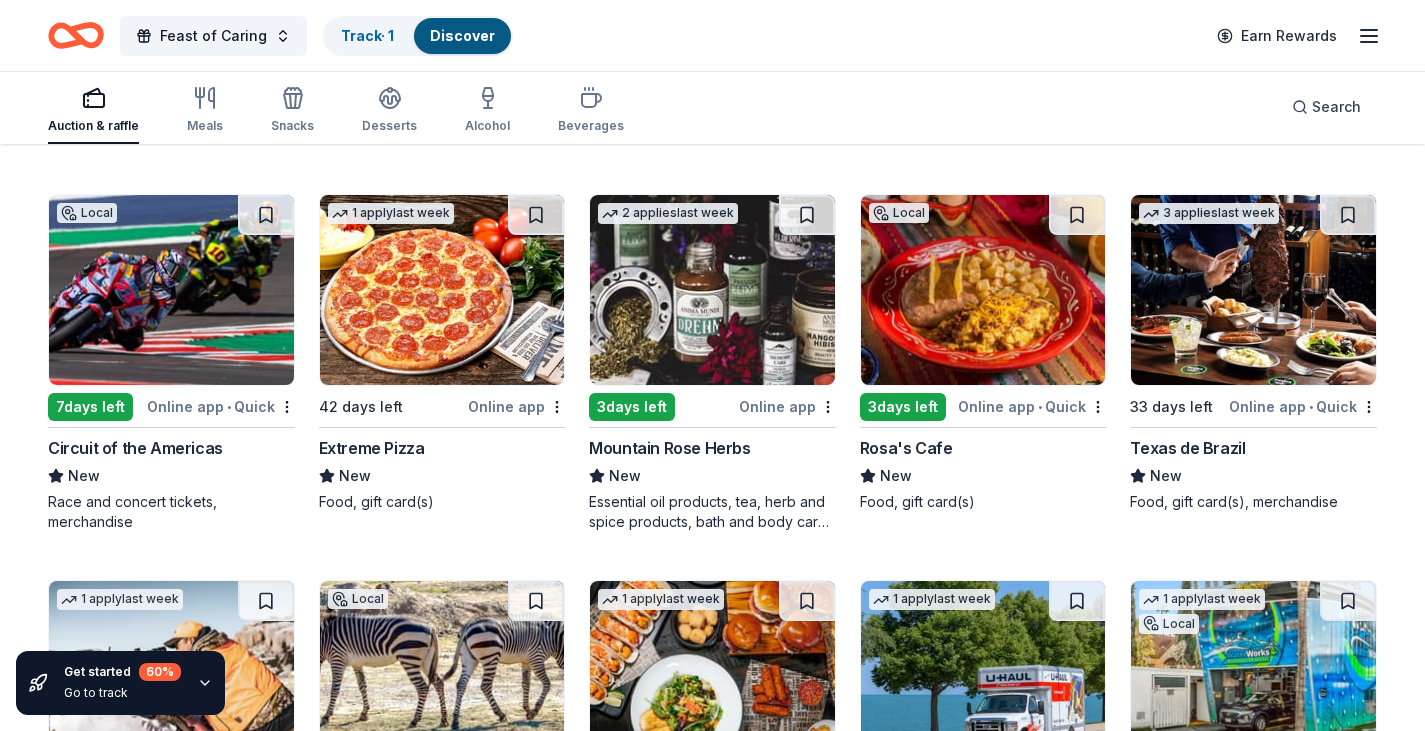 scroll, scrollTop: 8169, scrollLeft: 0, axis: vertical 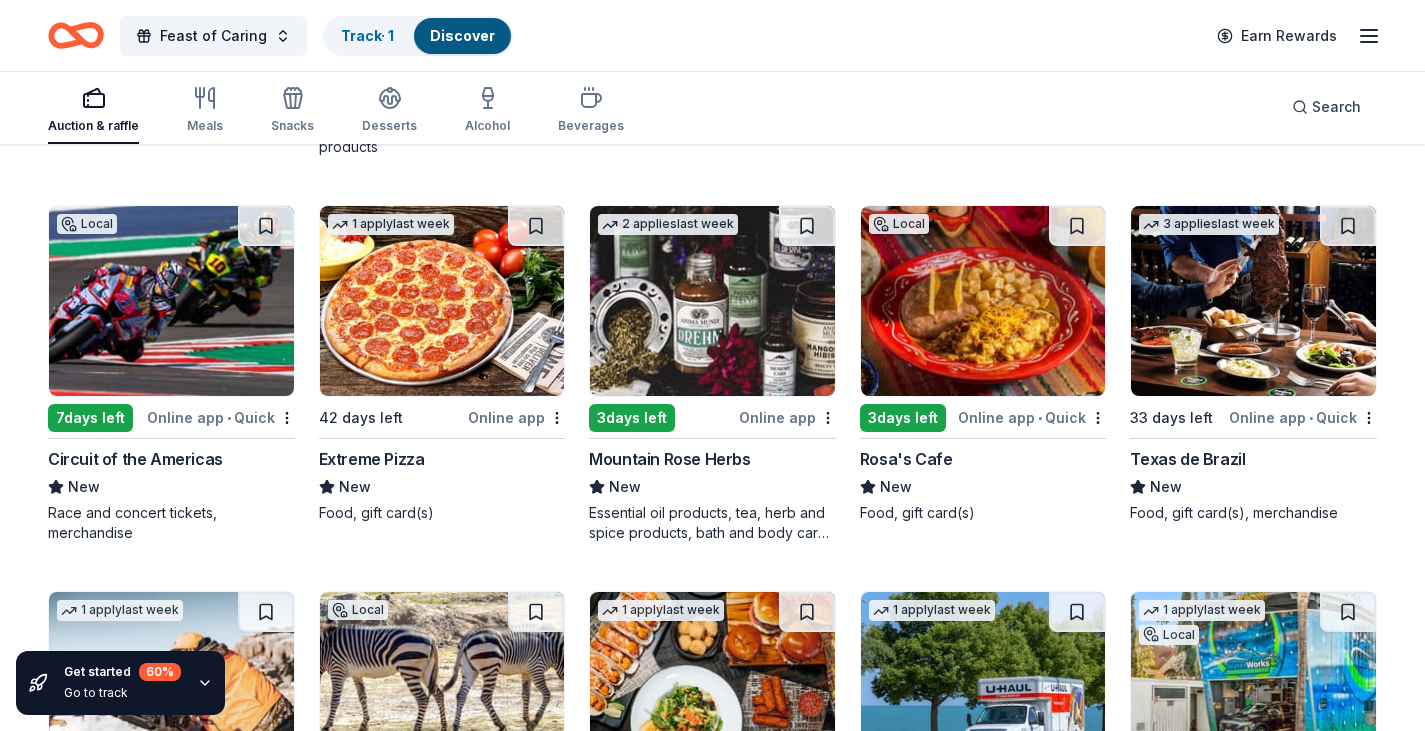 click at bounding box center [1253, 301] 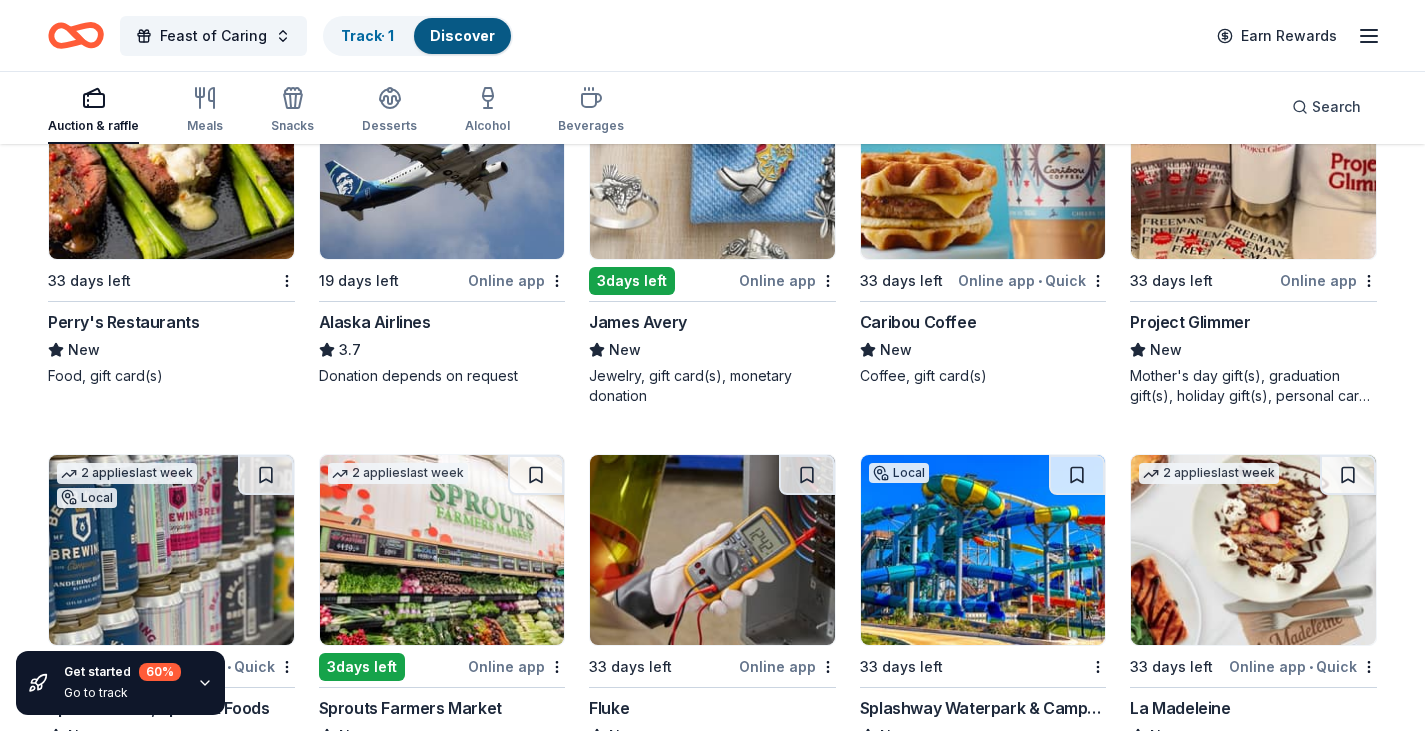 scroll, scrollTop: 9113, scrollLeft: 0, axis: vertical 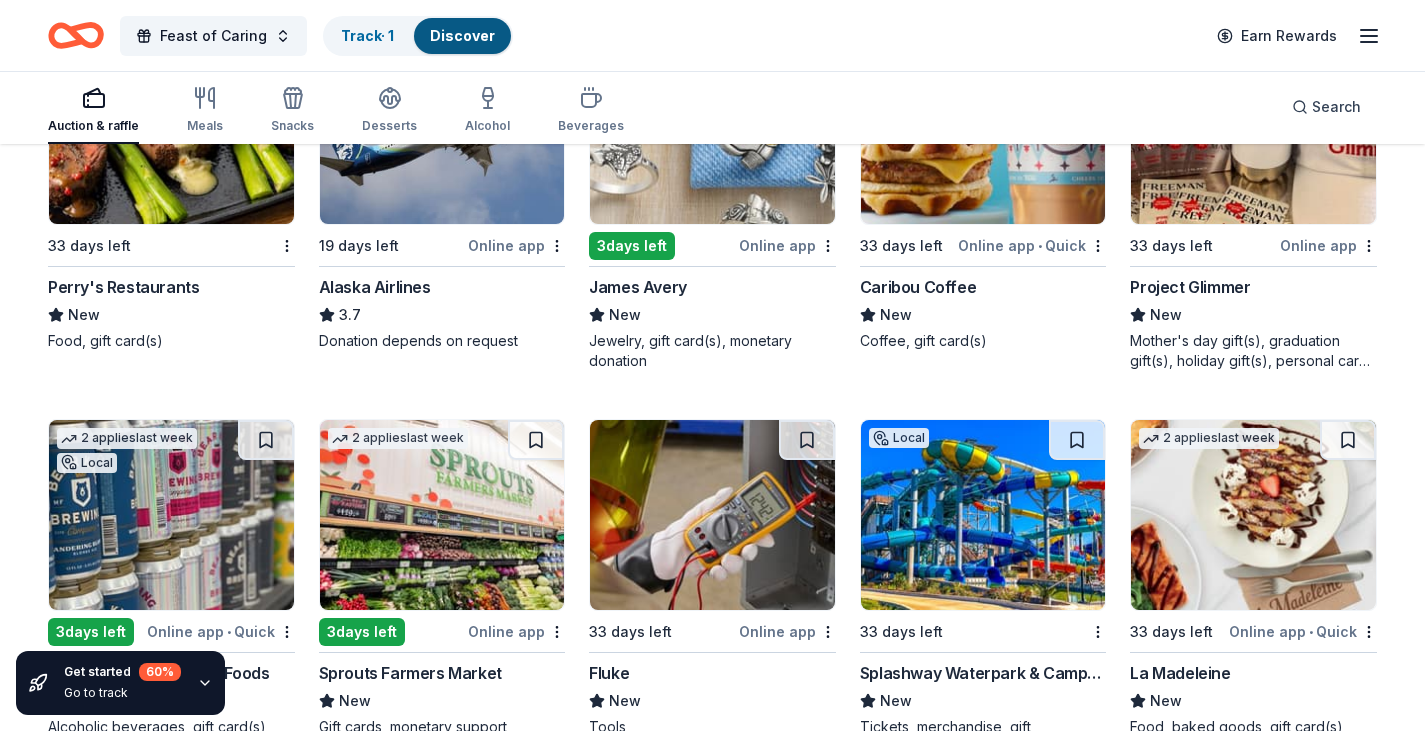 click on "Mother's day gift(s), graduation gift(s), holiday gift(s), personal care items, one-on-one career coaching, empowerment academy (6-session virtual leadership program for high school girls)" at bounding box center [1253, 351] 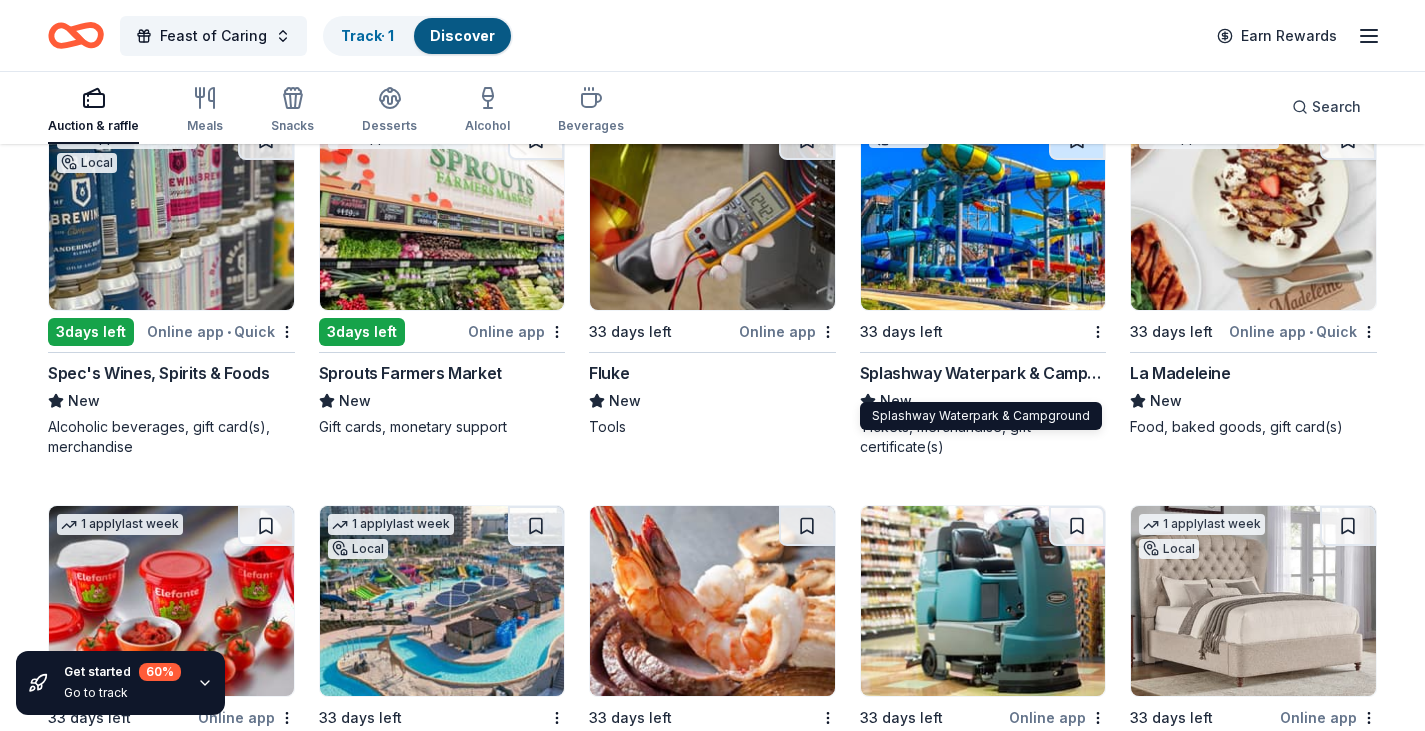 scroll, scrollTop: 9313, scrollLeft: 0, axis: vertical 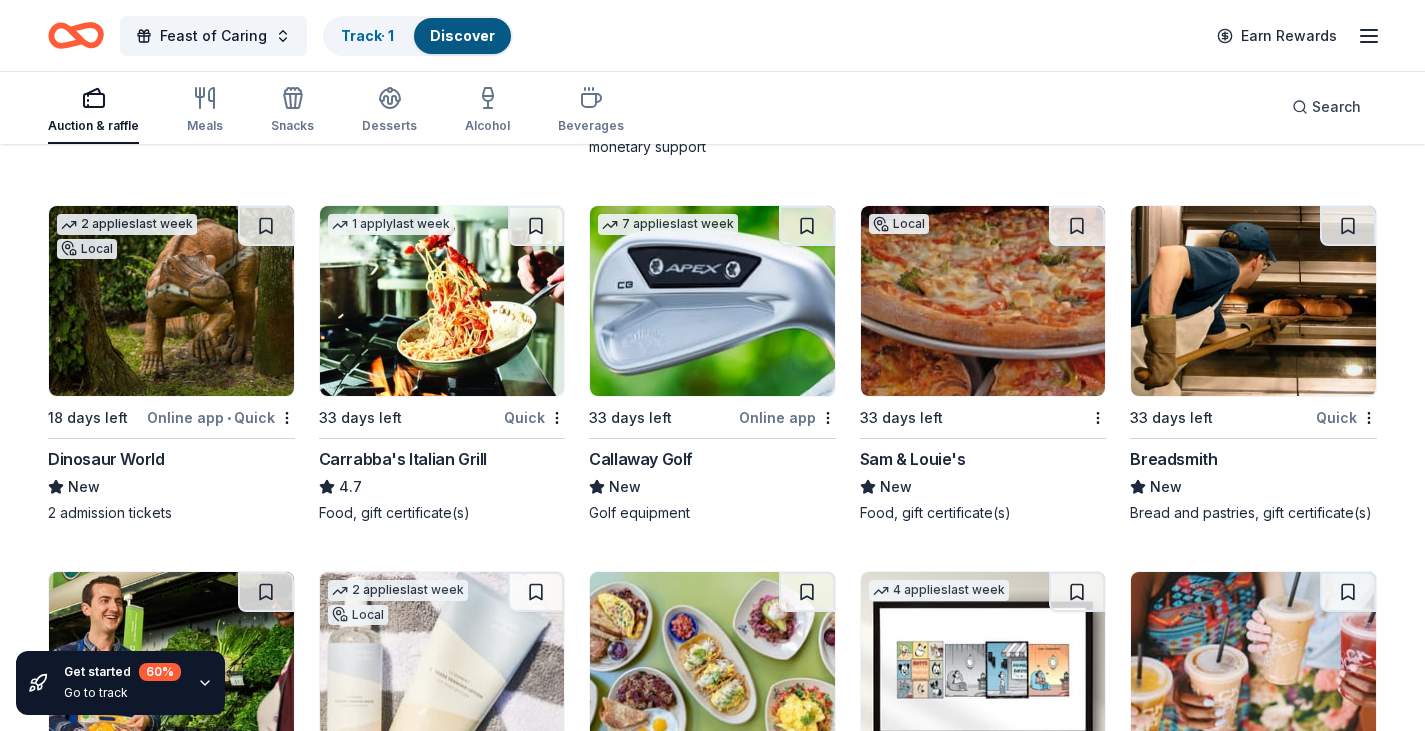click on "Bread and pastries, gift certificate(s)" at bounding box center (1253, 513) 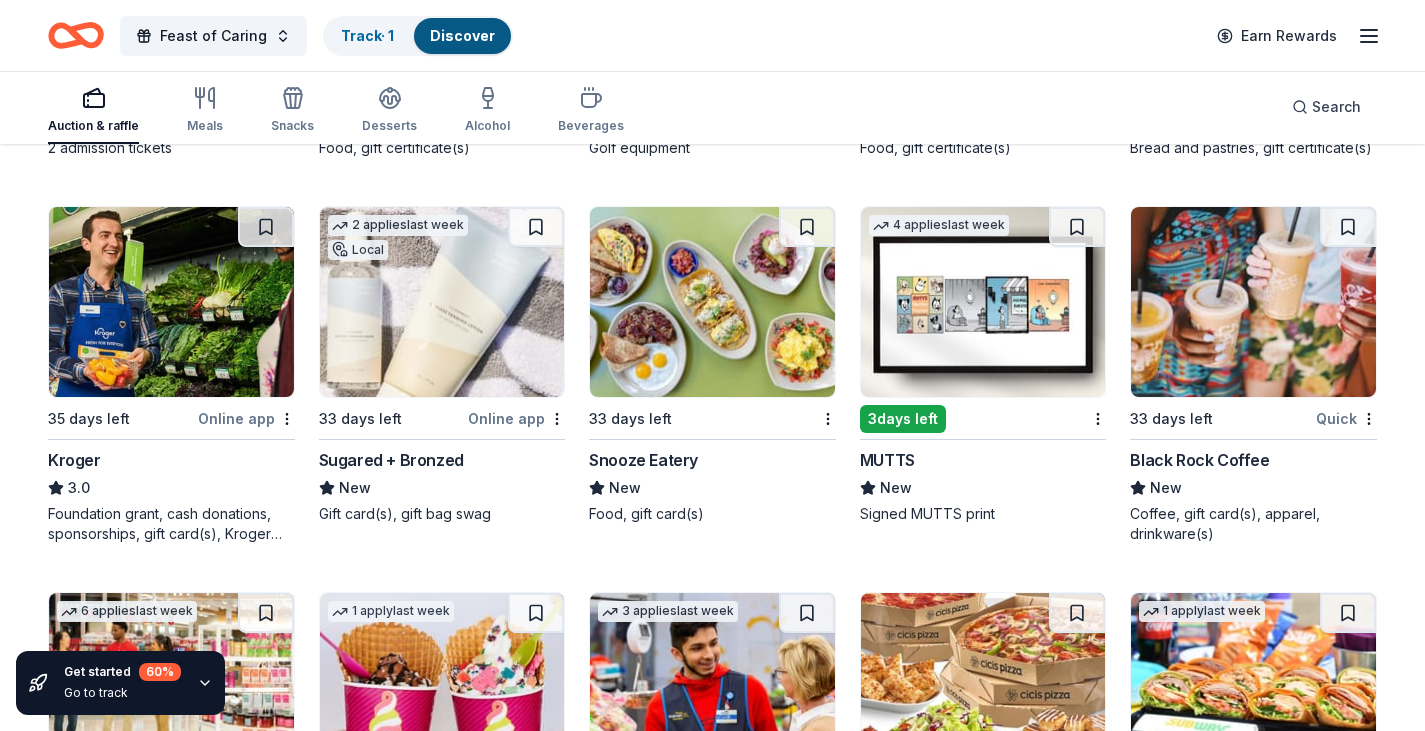scroll, scrollTop: 10885, scrollLeft: 0, axis: vertical 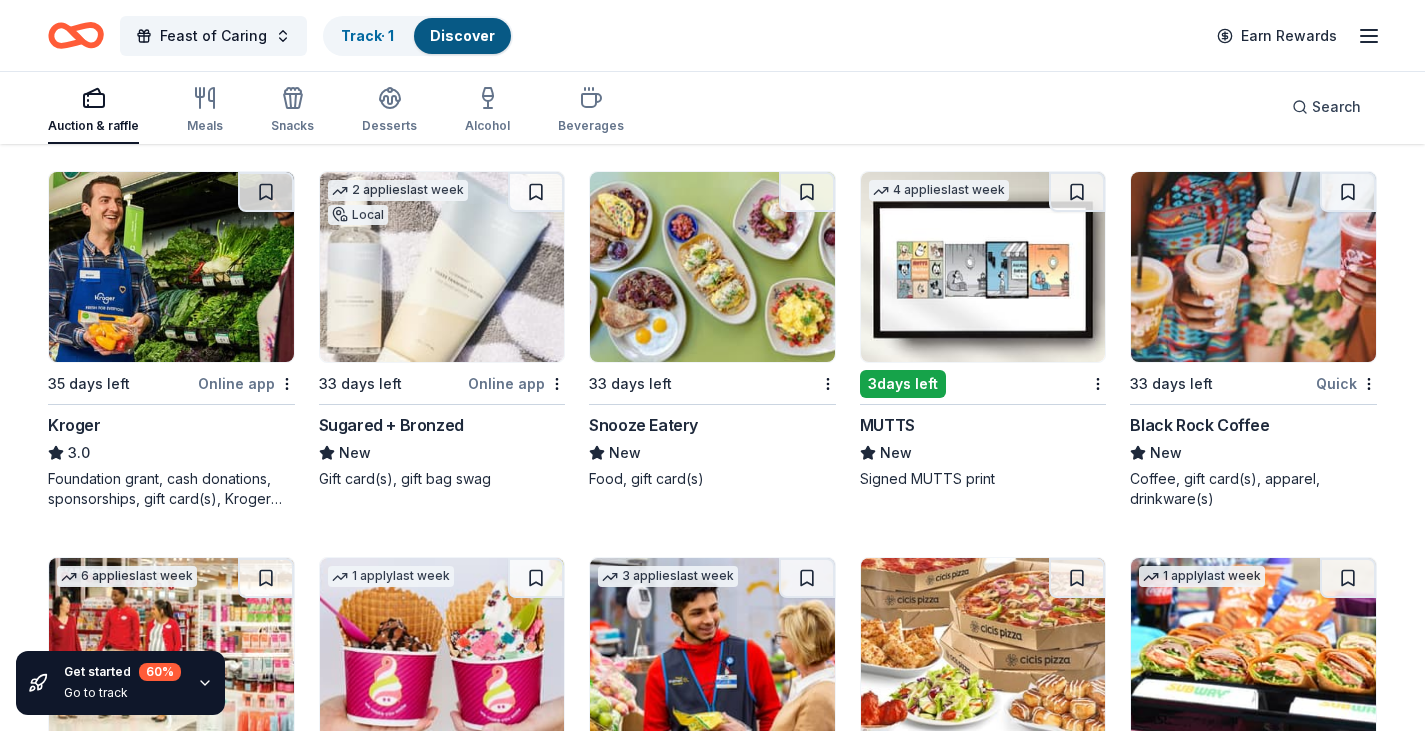click at bounding box center (442, 267) 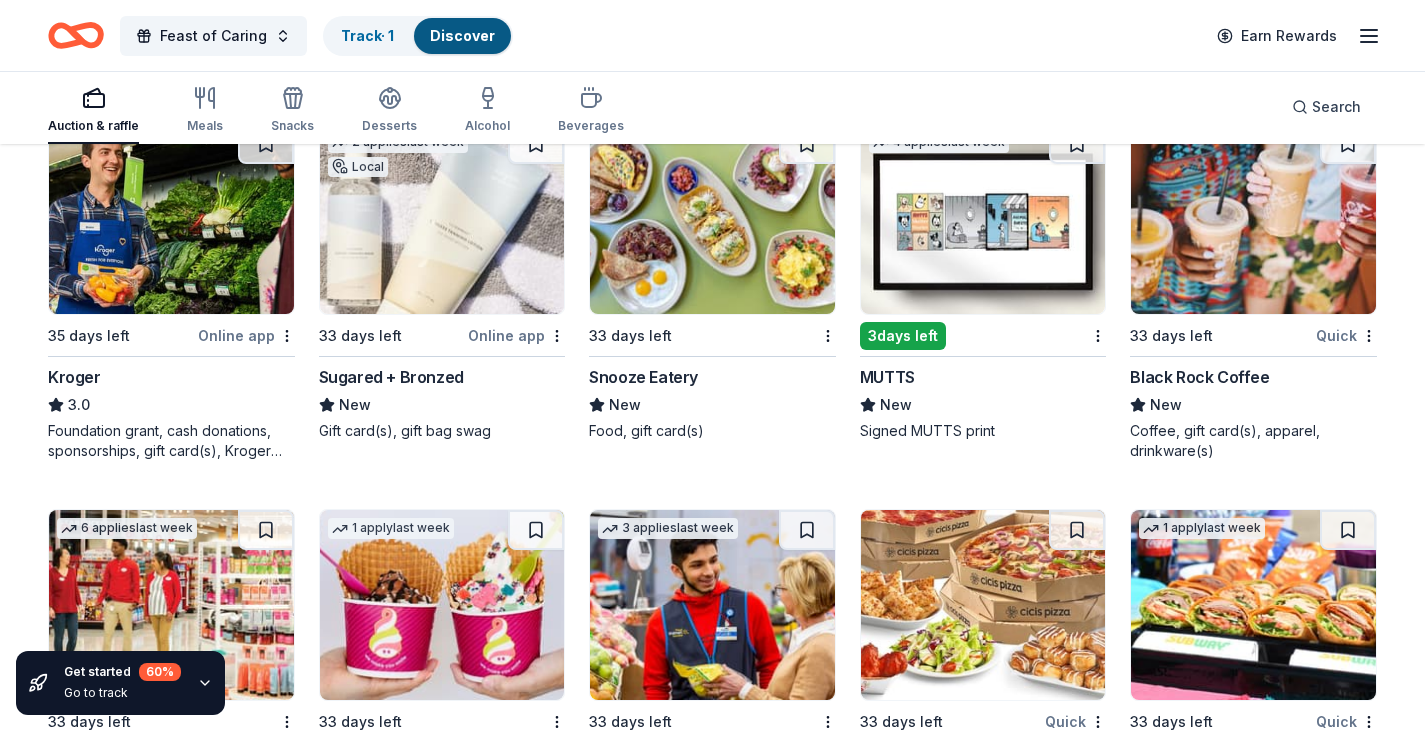 scroll, scrollTop: 10885, scrollLeft: 0, axis: vertical 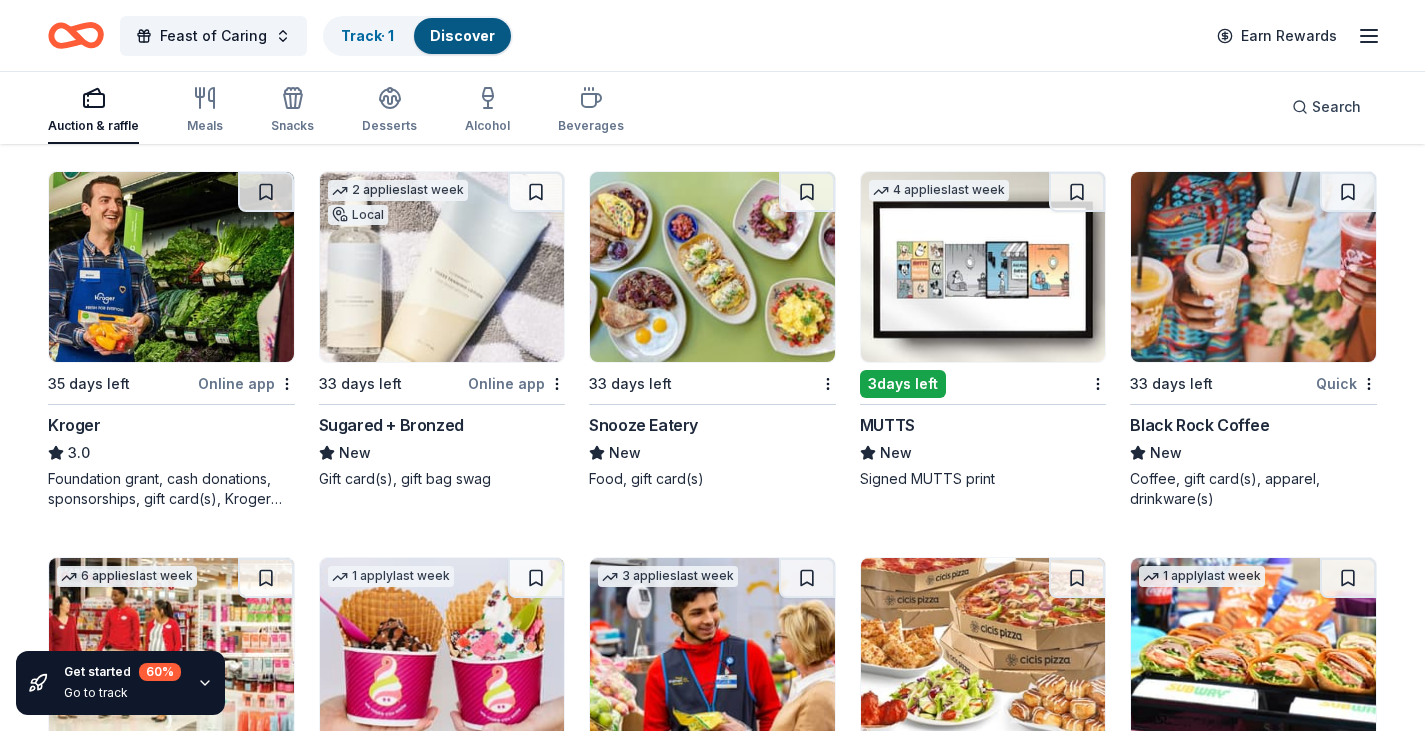 click on "MUTTS" at bounding box center (983, 425) 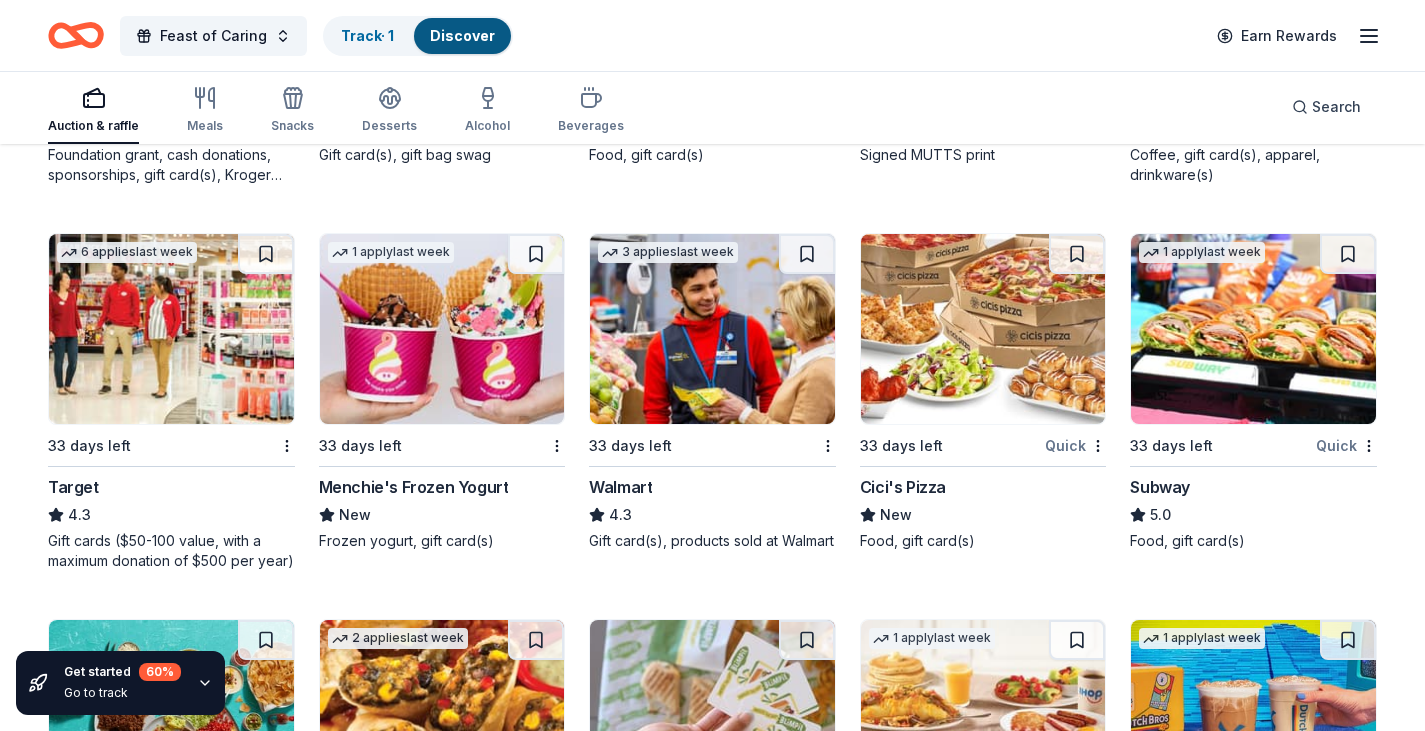scroll, scrollTop: 11309, scrollLeft: 0, axis: vertical 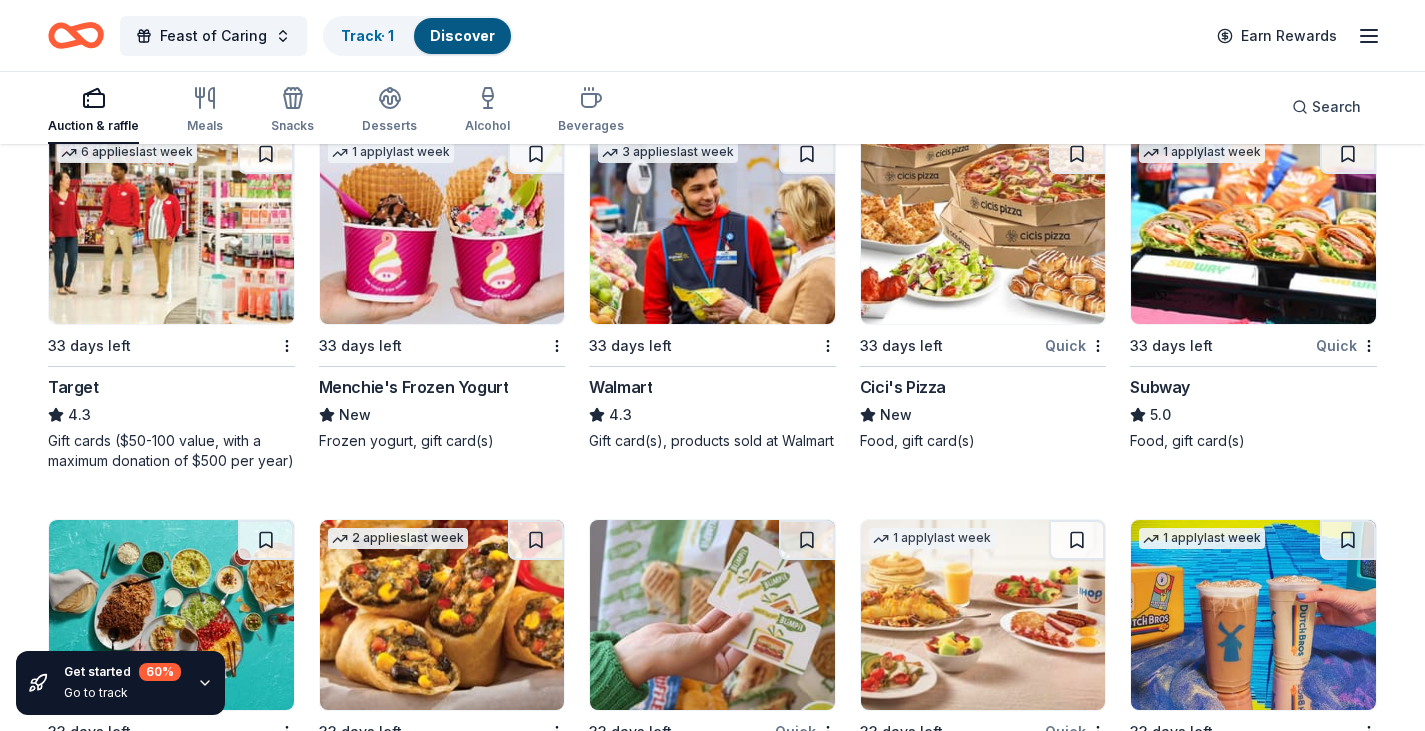 click on "Gift card(s), products sold at Walmart" at bounding box center (712, 441) 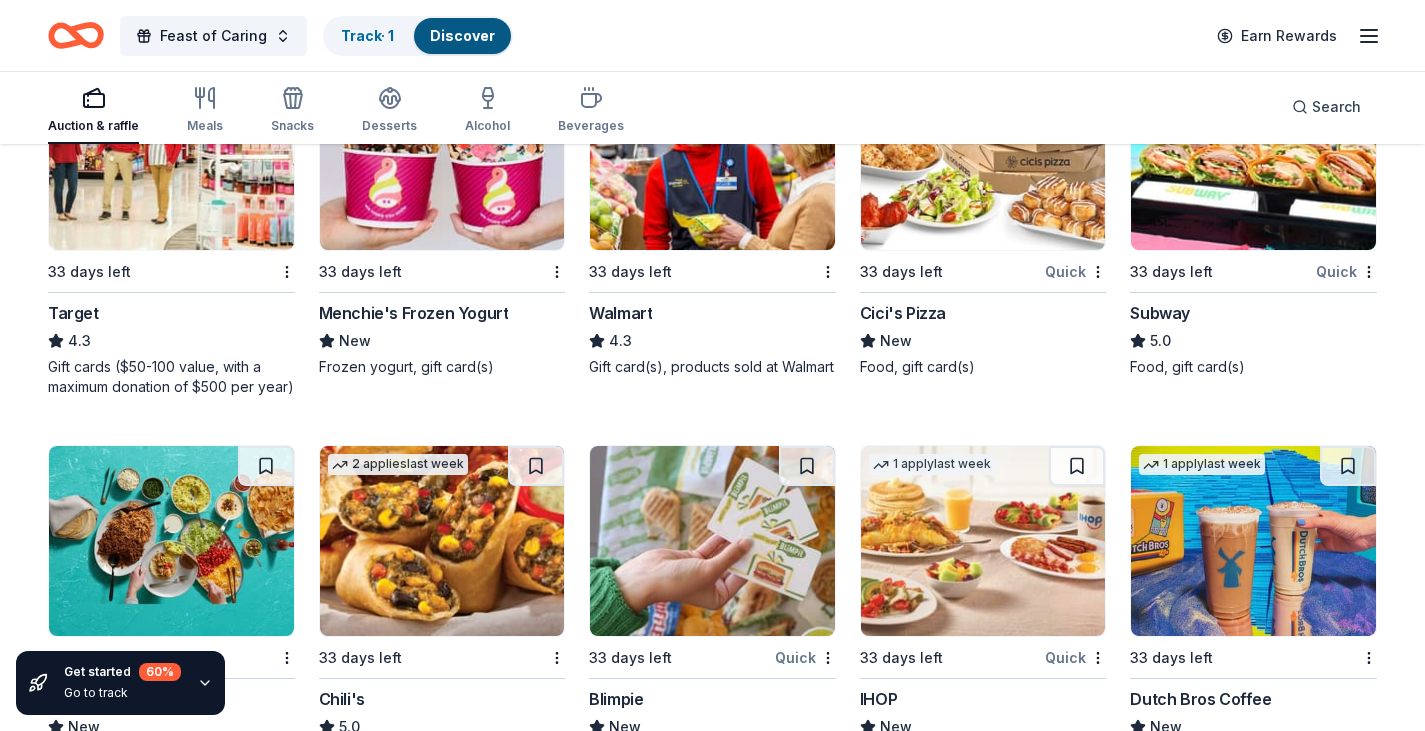 scroll, scrollTop: 11609, scrollLeft: 0, axis: vertical 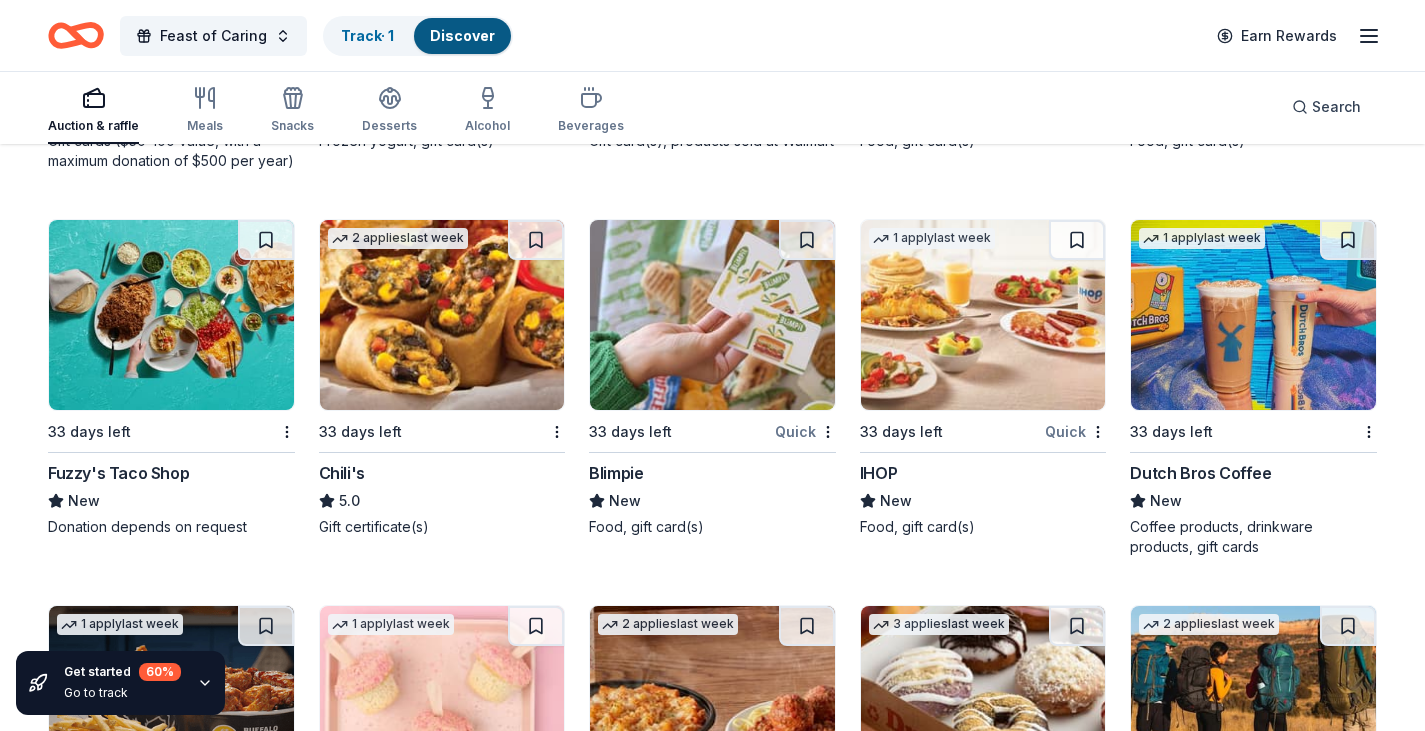 click at bounding box center [442, 315] 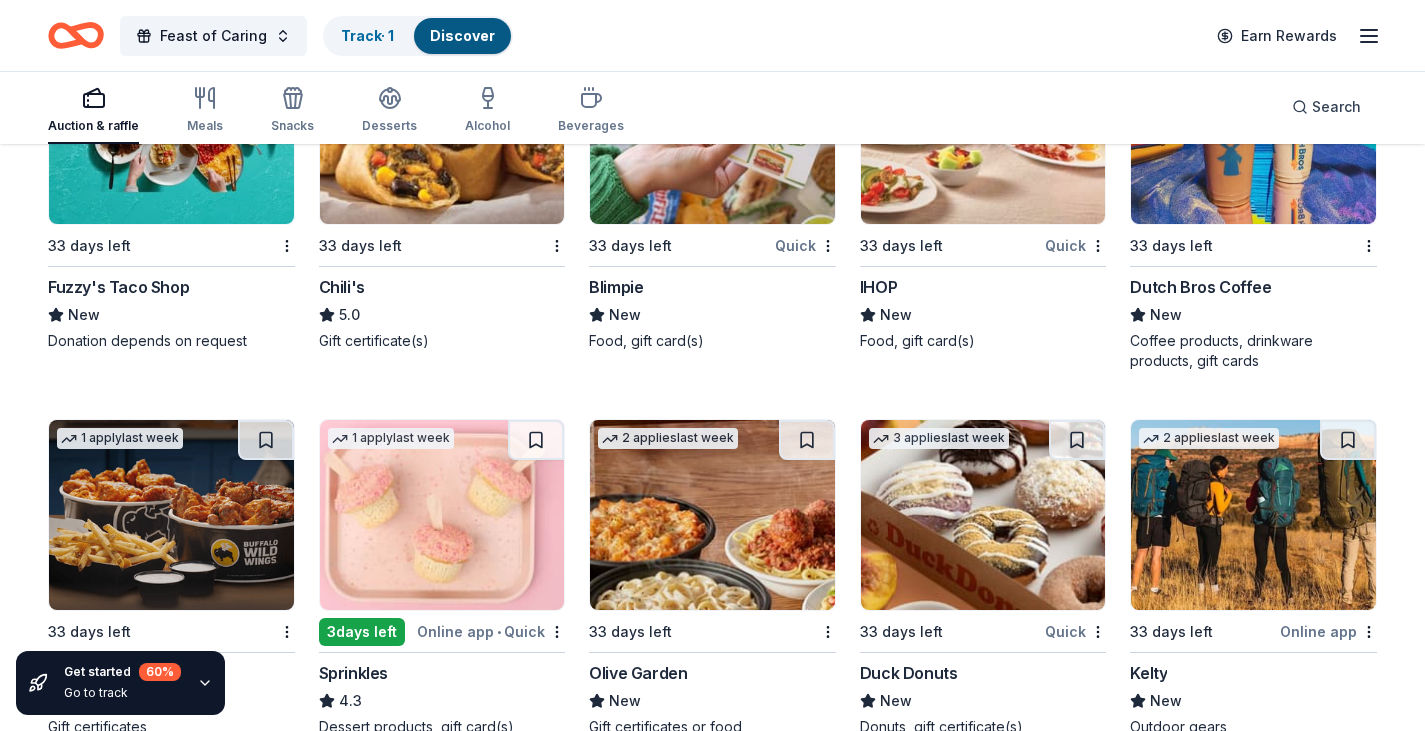 scroll, scrollTop: 11461, scrollLeft: 0, axis: vertical 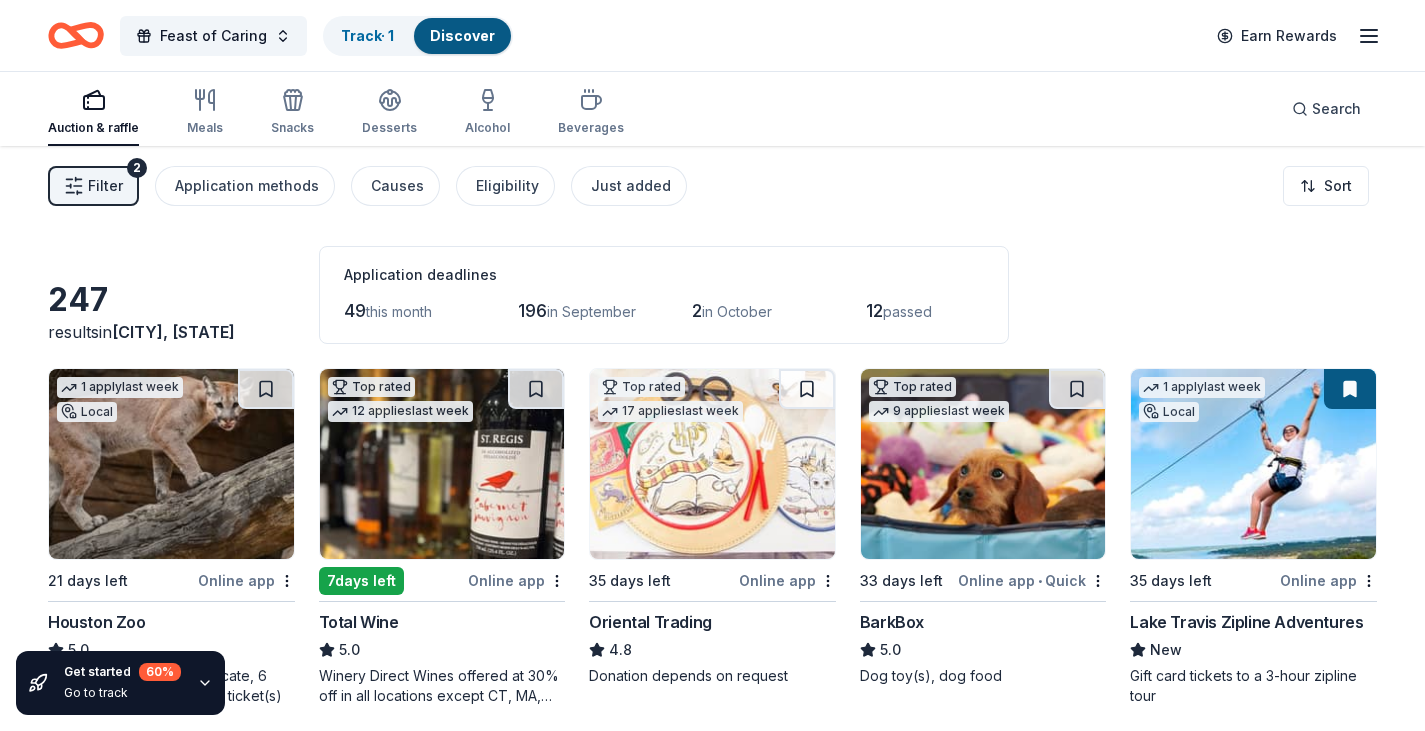 click 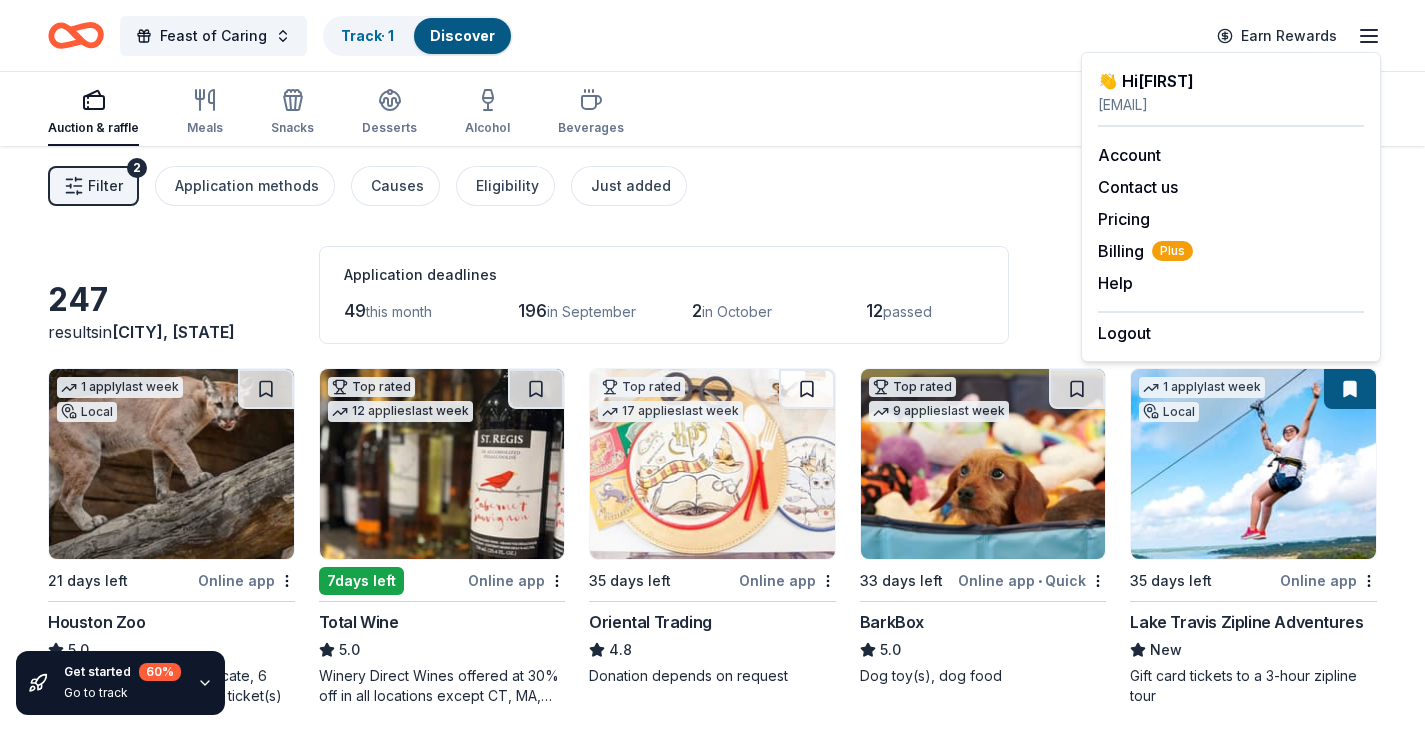 click 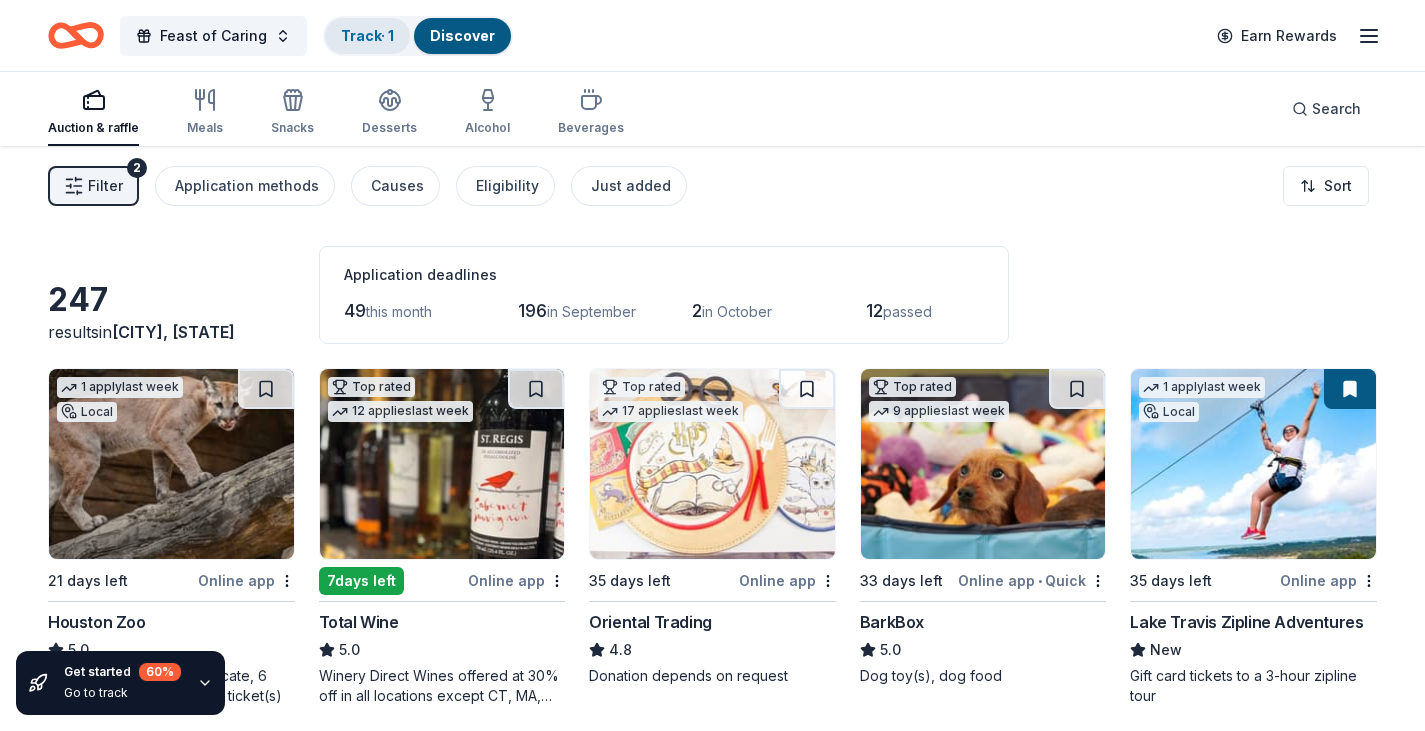 click on "Track  · 1" at bounding box center [367, 35] 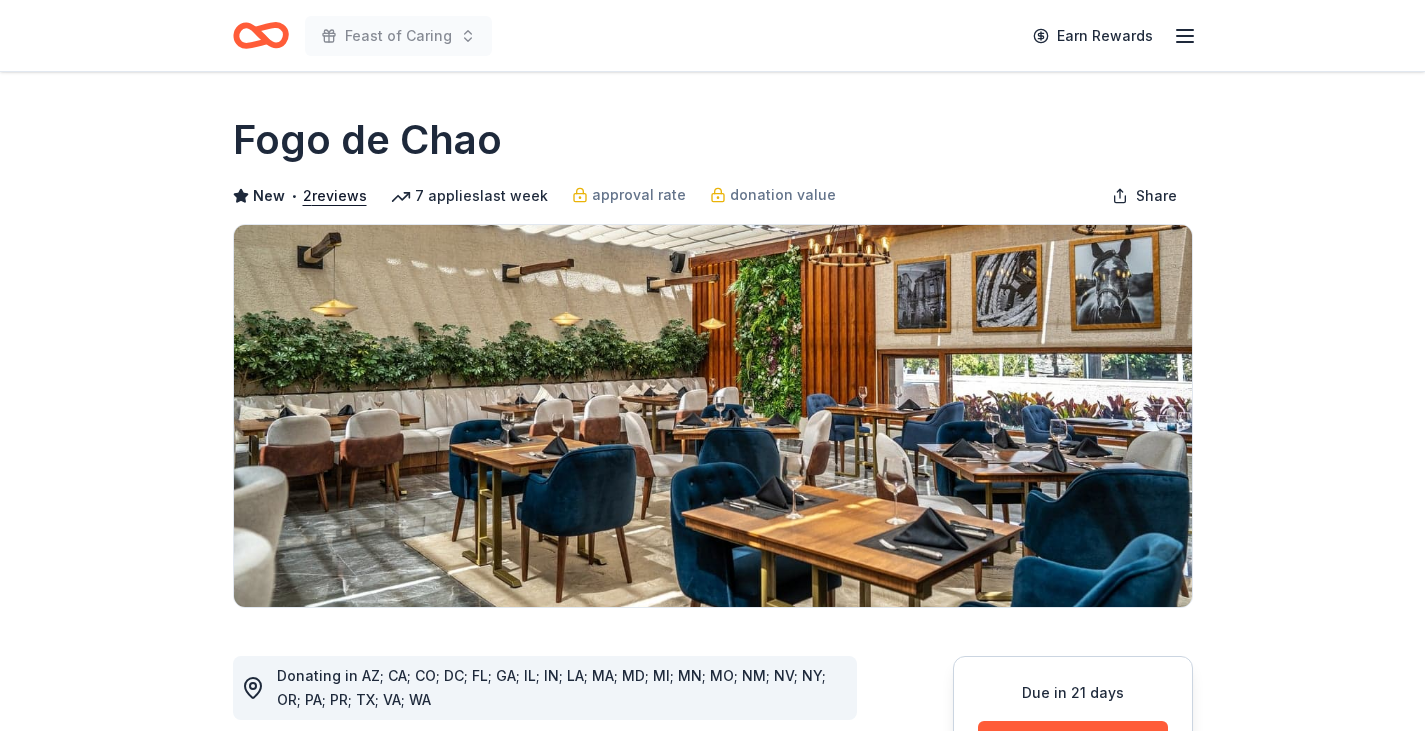 scroll, scrollTop: 0, scrollLeft: 0, axis: both 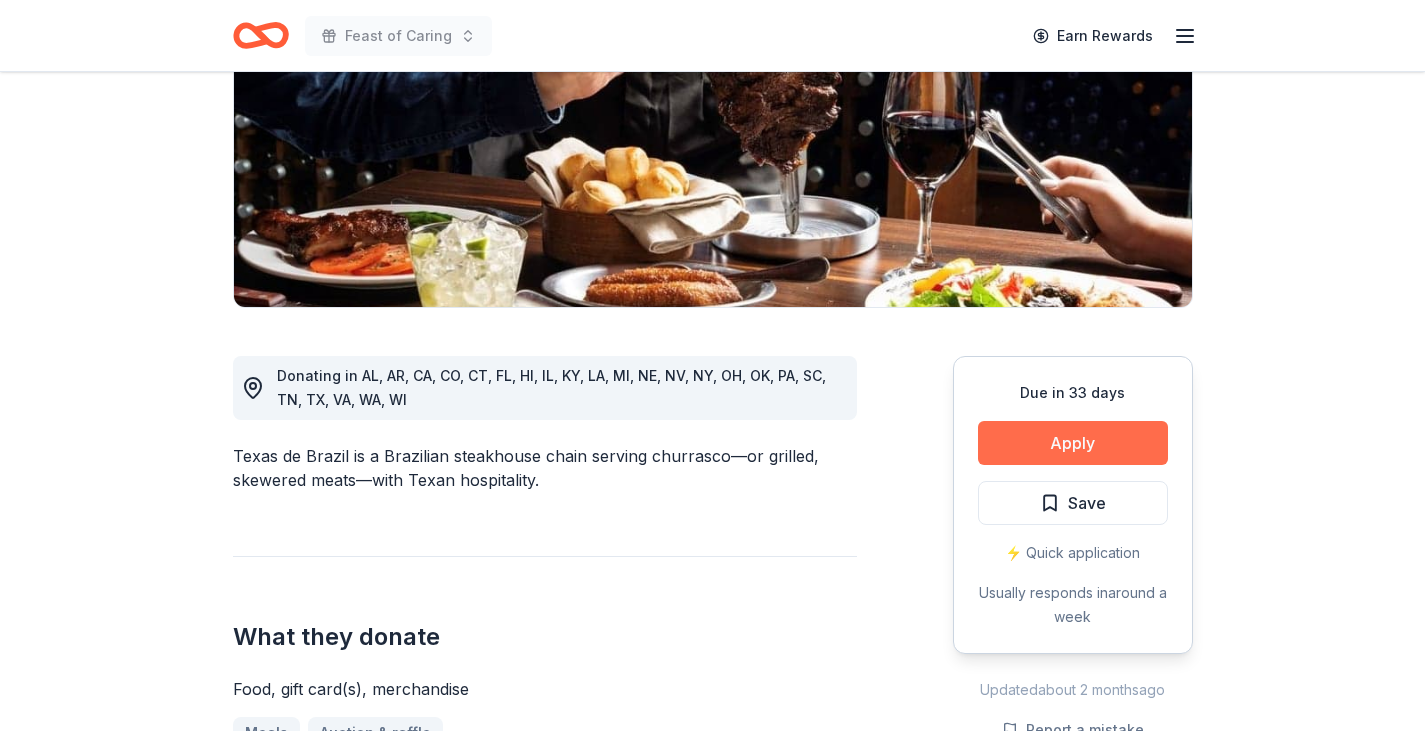 click on "Apply" at bounding box center (1073, 443) 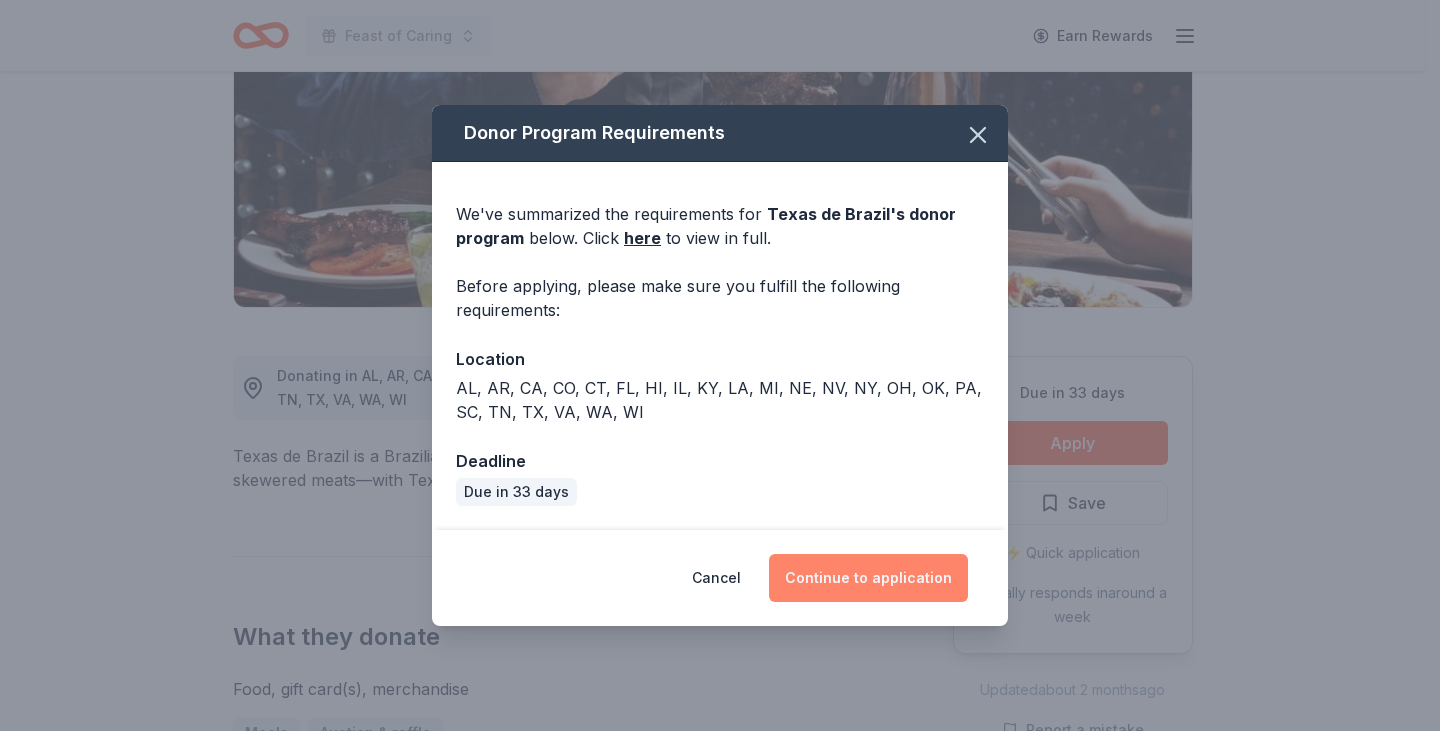 click on "Continue to application" at bounding box center (868, 578) 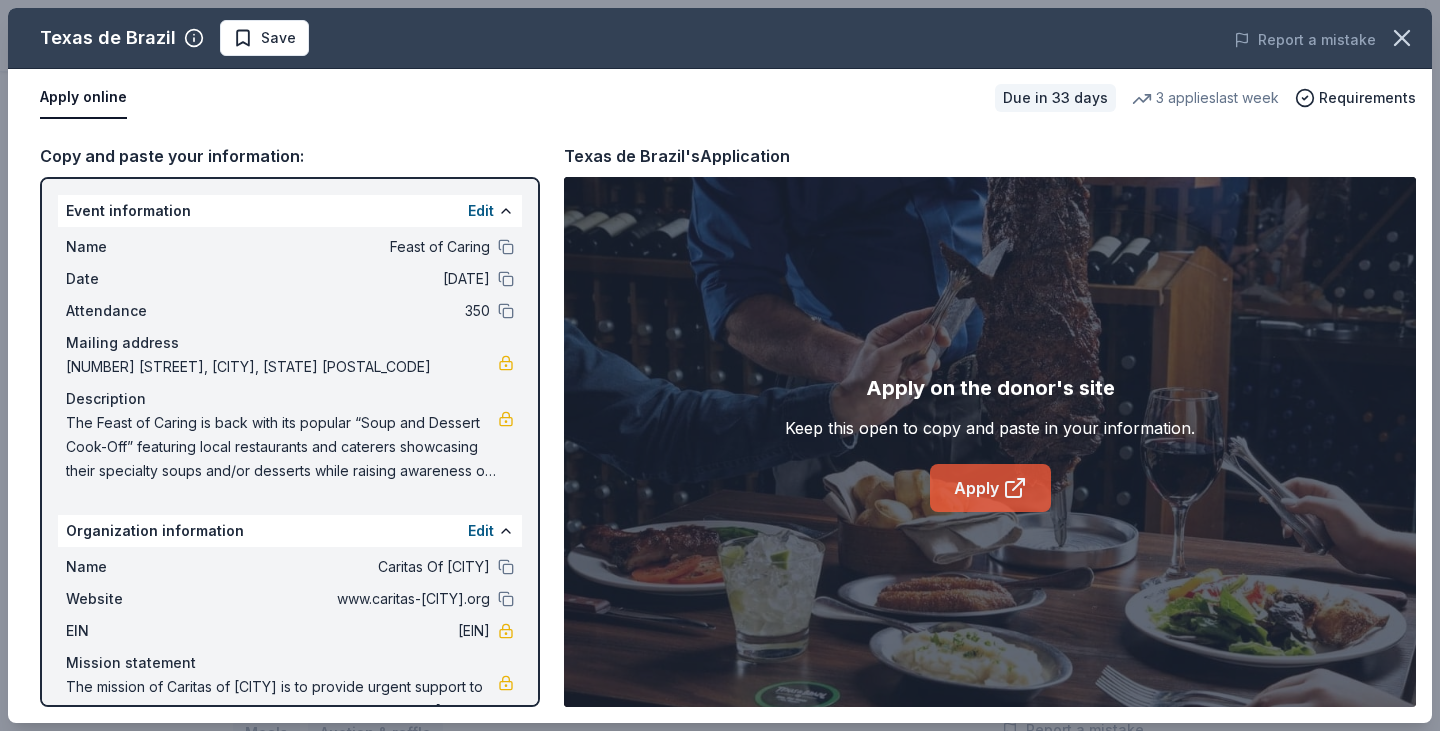 click on "Apply" at bounding box center (990, 488) 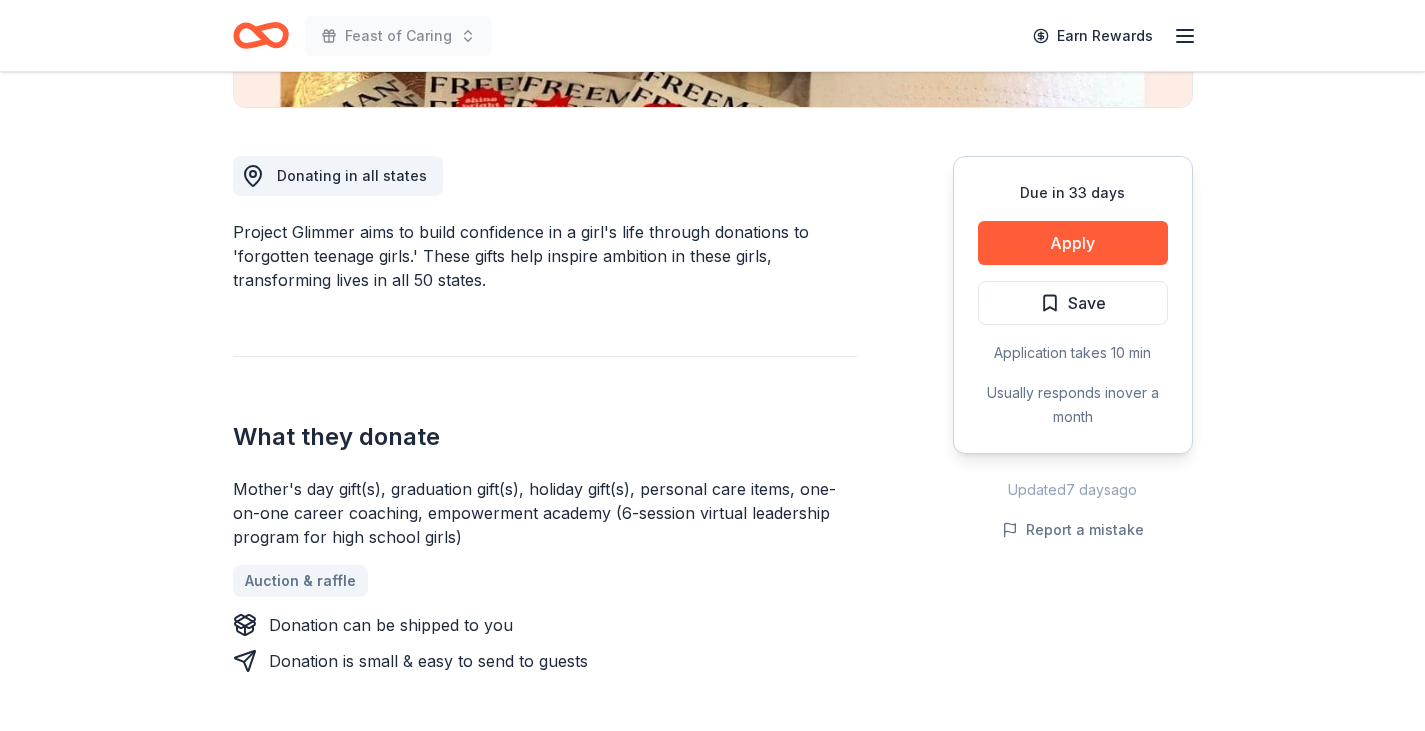 scroll, scrollTop: 400, scrollLeft: 0, axis: vertical 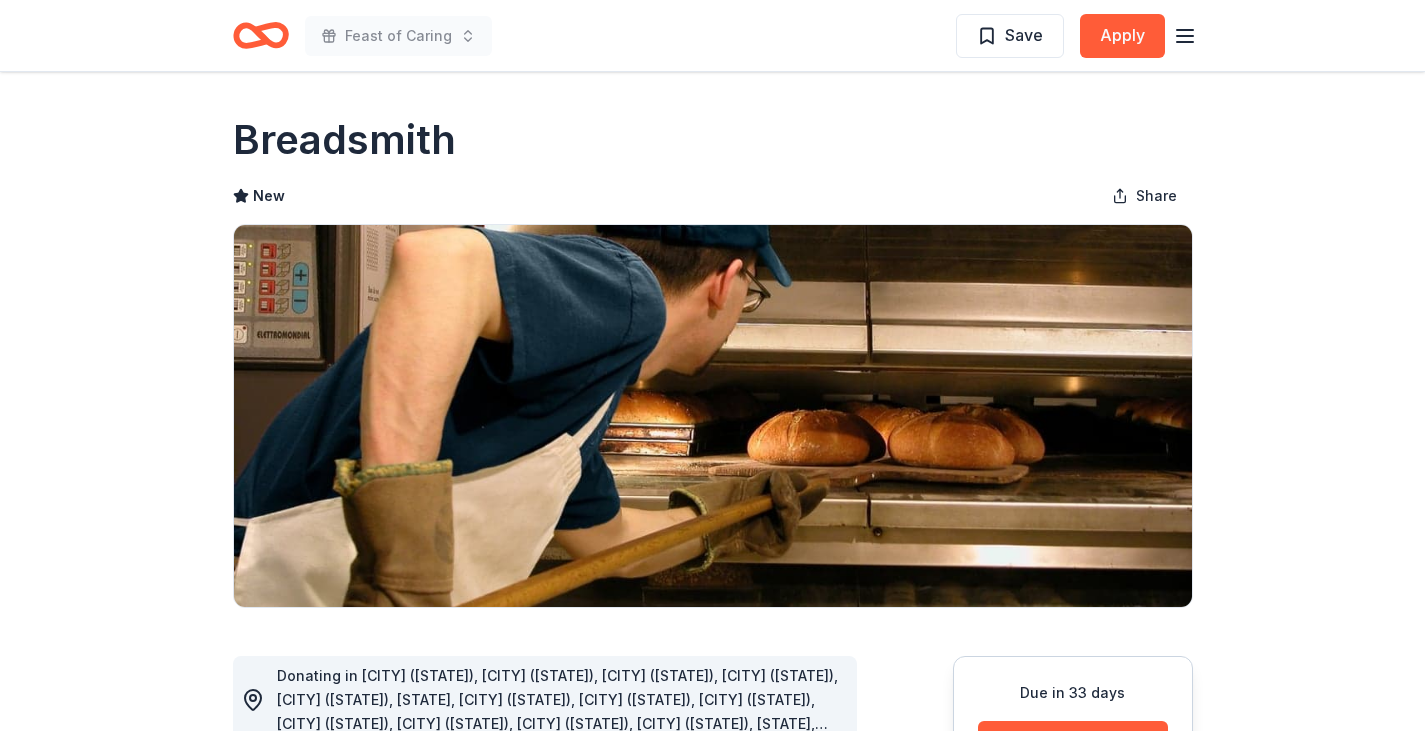 drag, startPoint x: 458, startPoint y: 139, endPoint x: 255, endPoint y: 147, distance: 203.15758 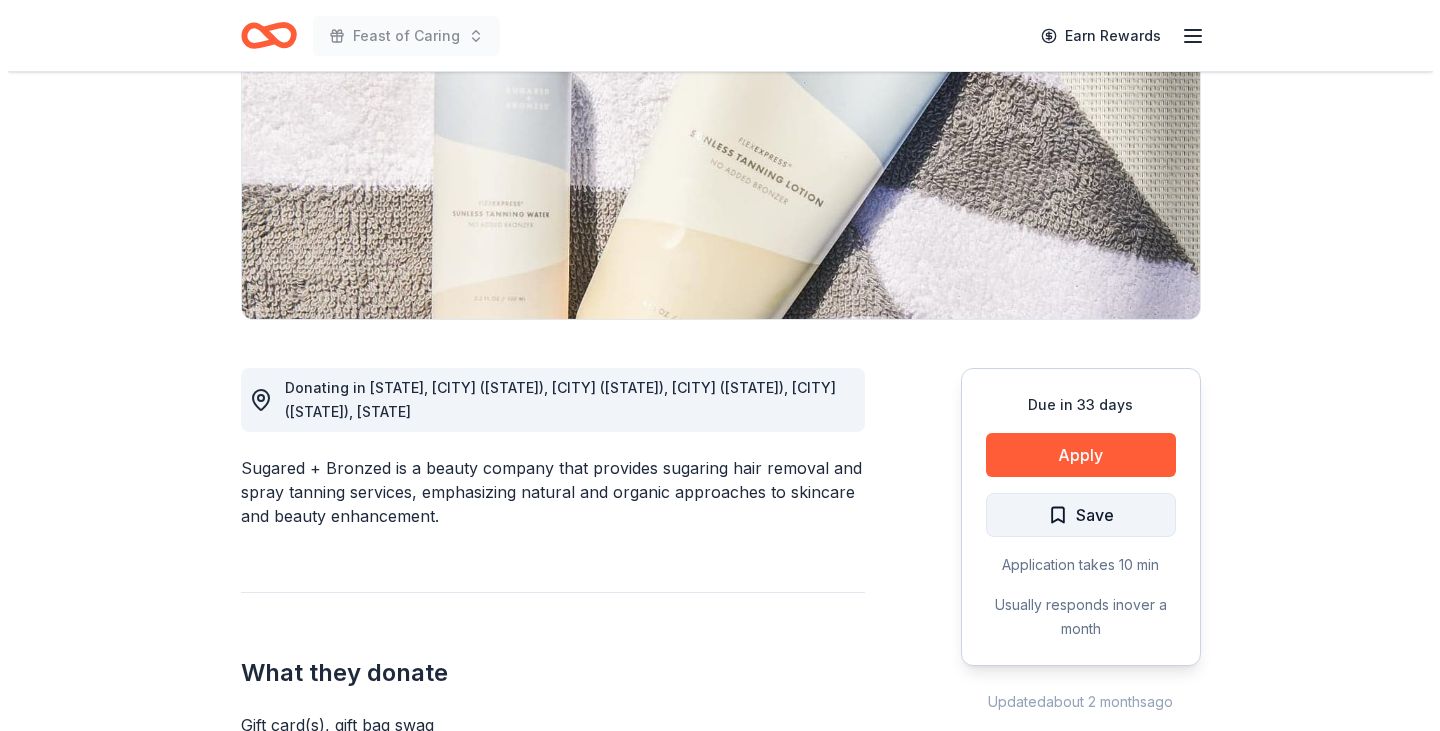 scroll, scrollTop: 300, scrollLeft: 0, axis: vertical 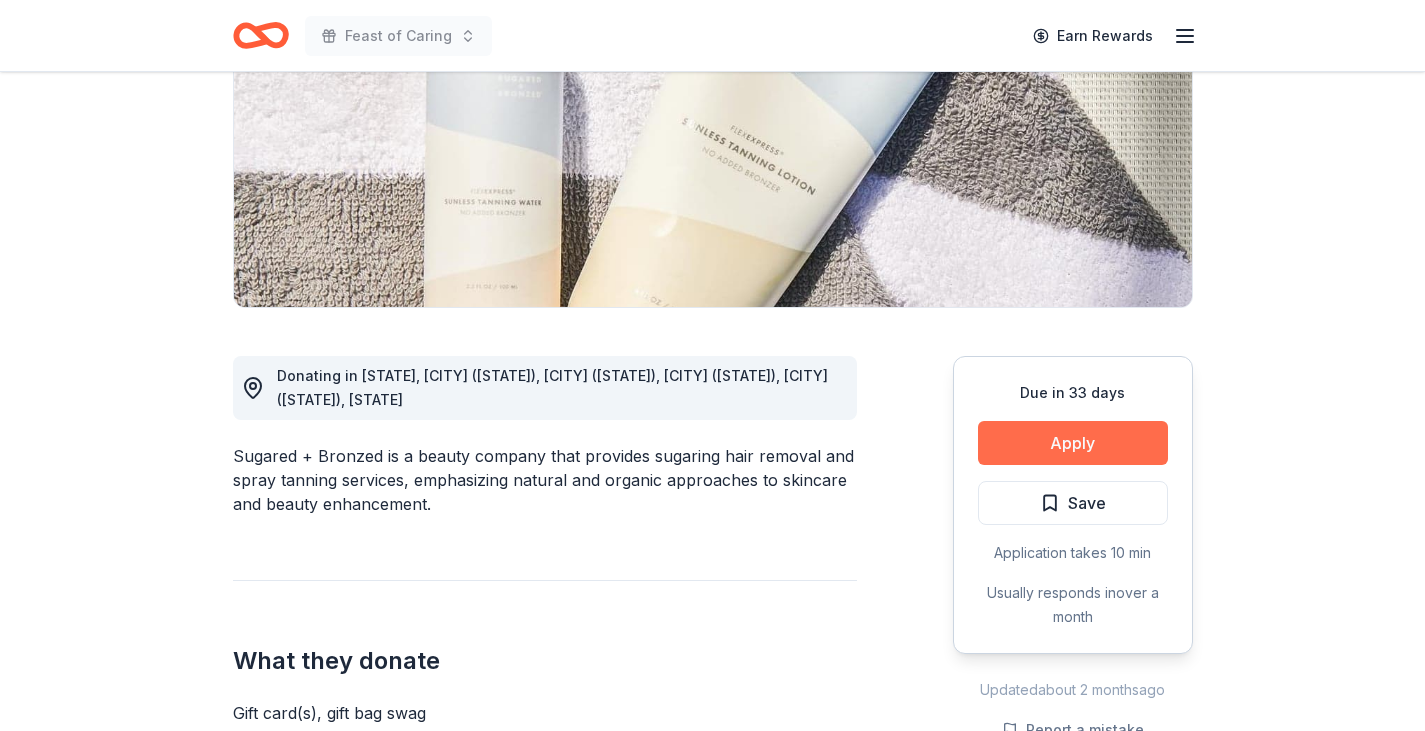 click on "Apply" at bounding box center (1073, 443) 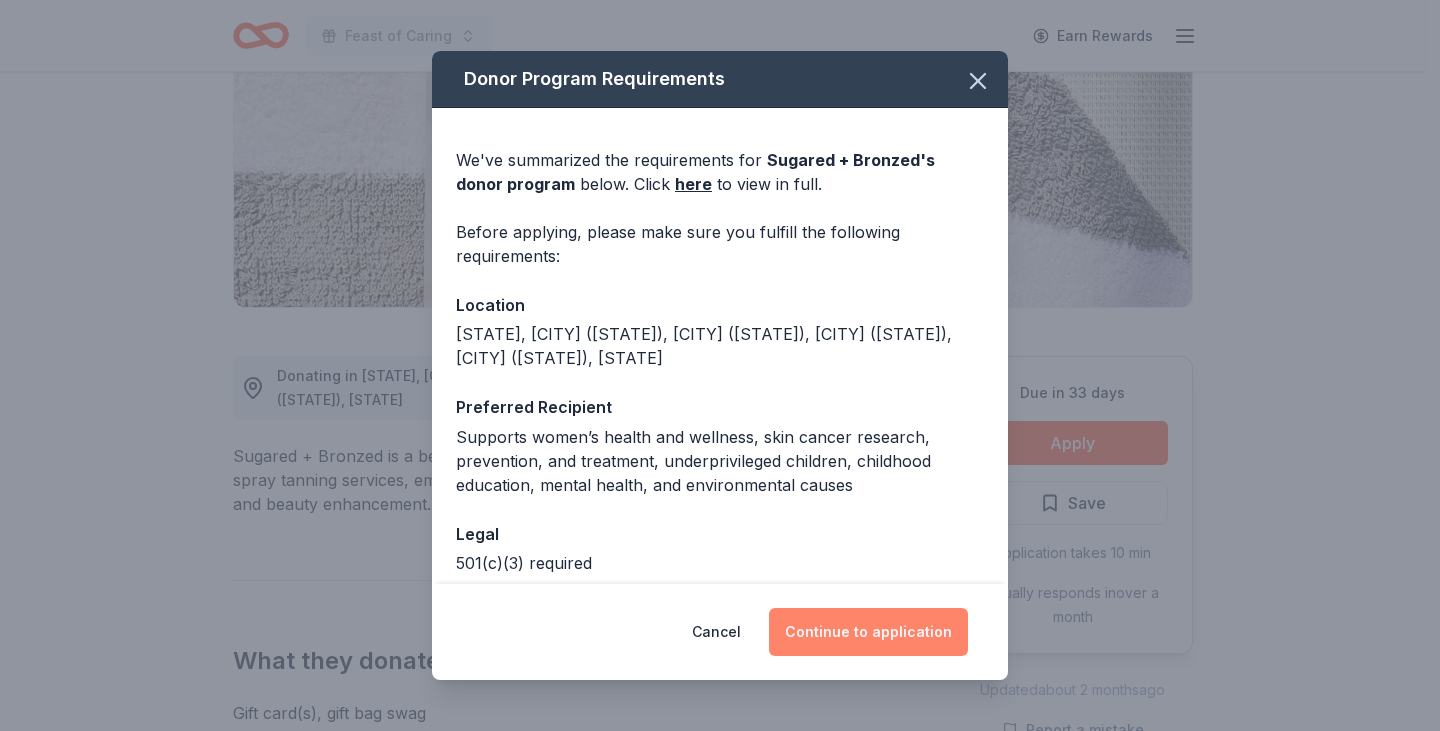 click on "Continue to application" at bounding box center [868, 632] 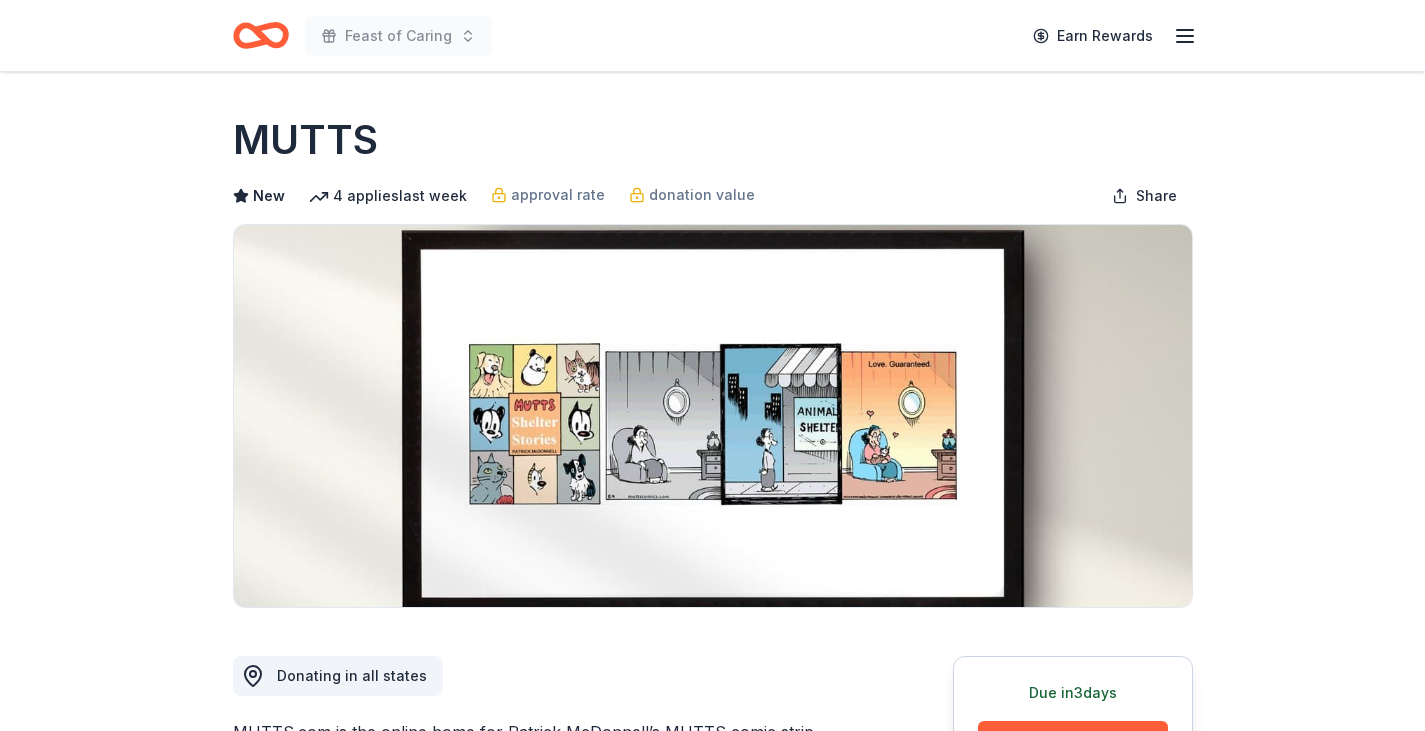 scroll, scrollTop: 0, scrollLeft: 0, axis: both 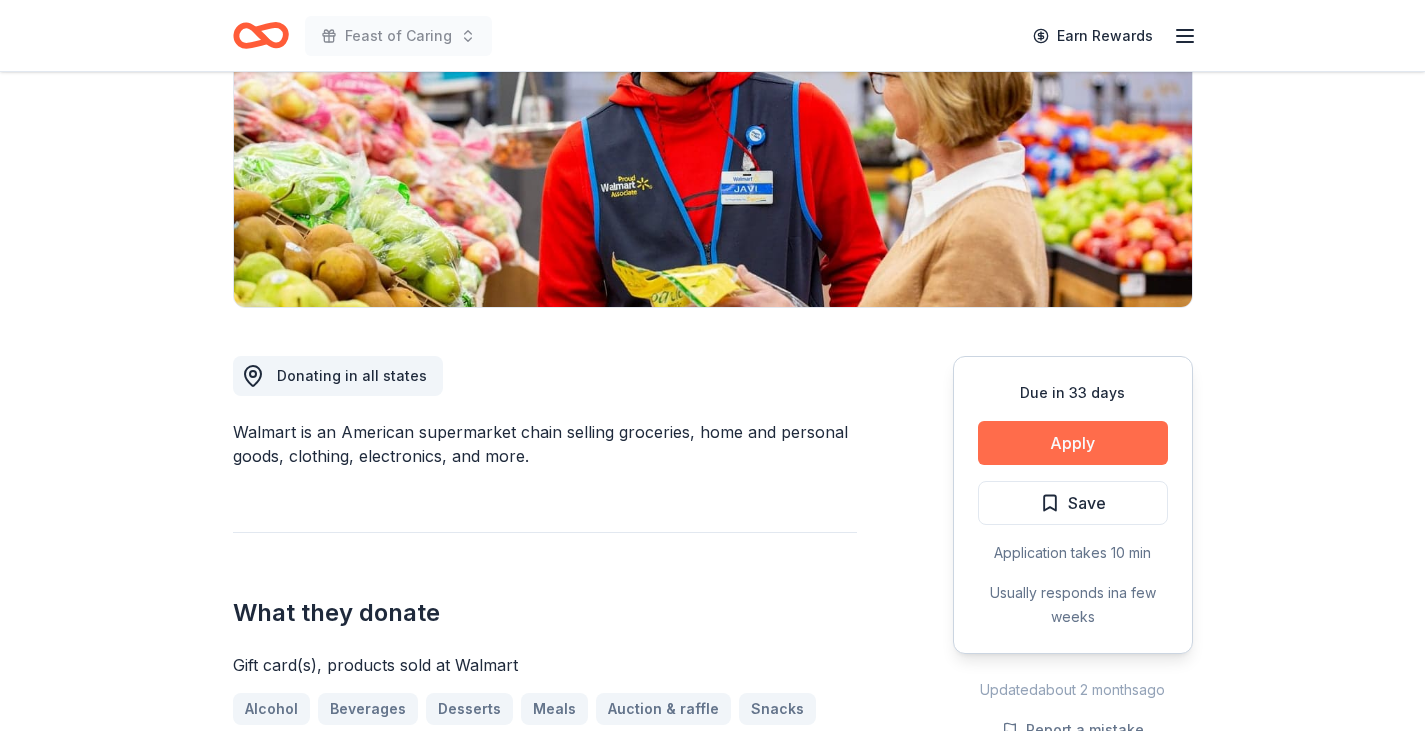 click on "Apply" at bounding box center (1073, 443) 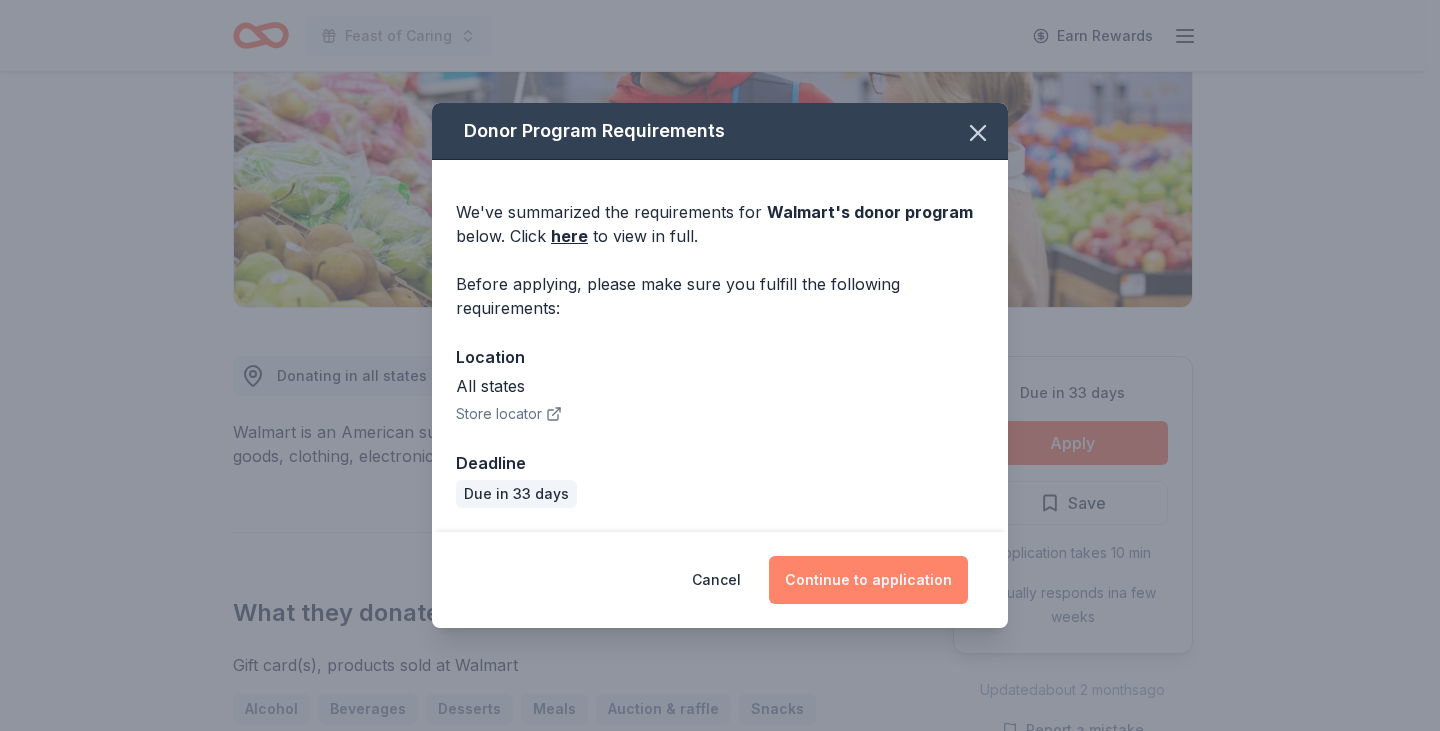 click on "Continue to application" at bounding box center (868, 580) 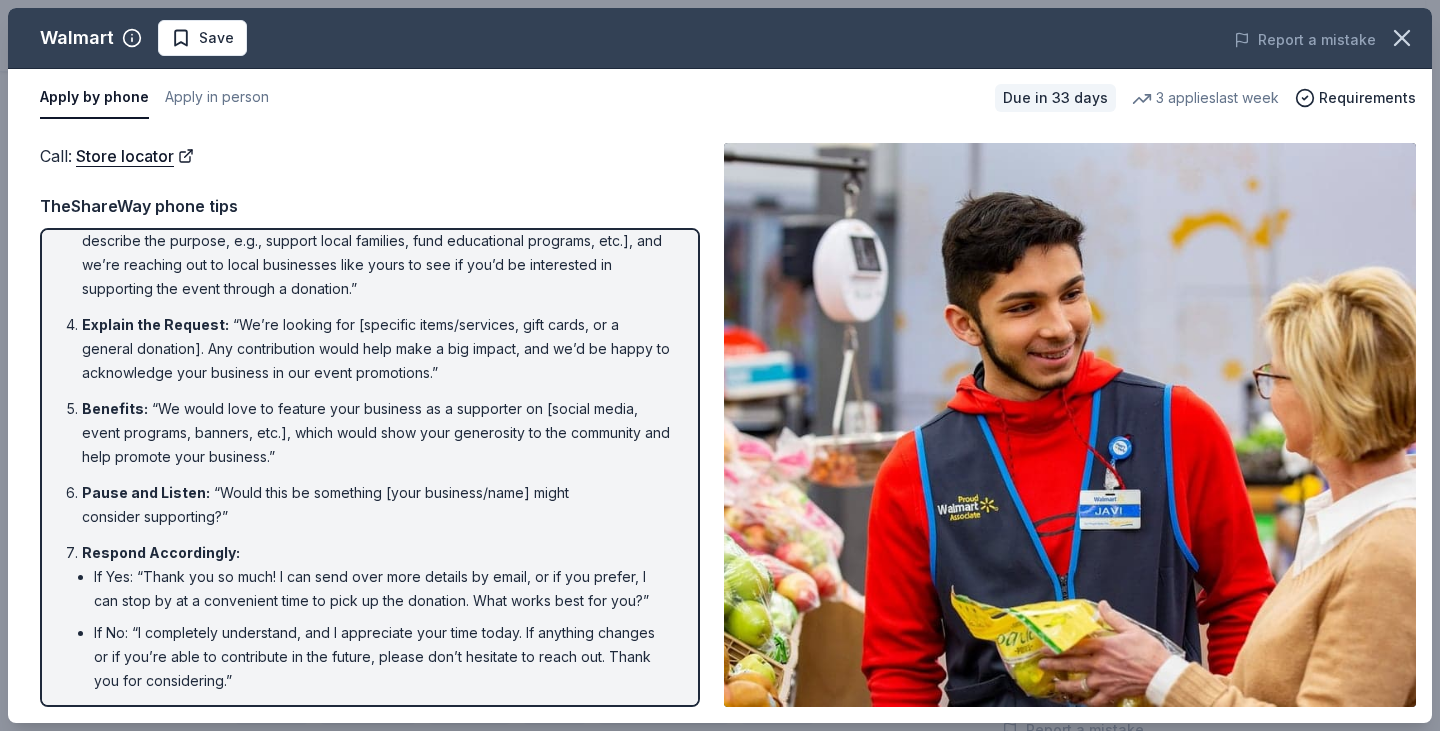 scroll, scrollTop: 0, scrollLeft: 0, axis: both 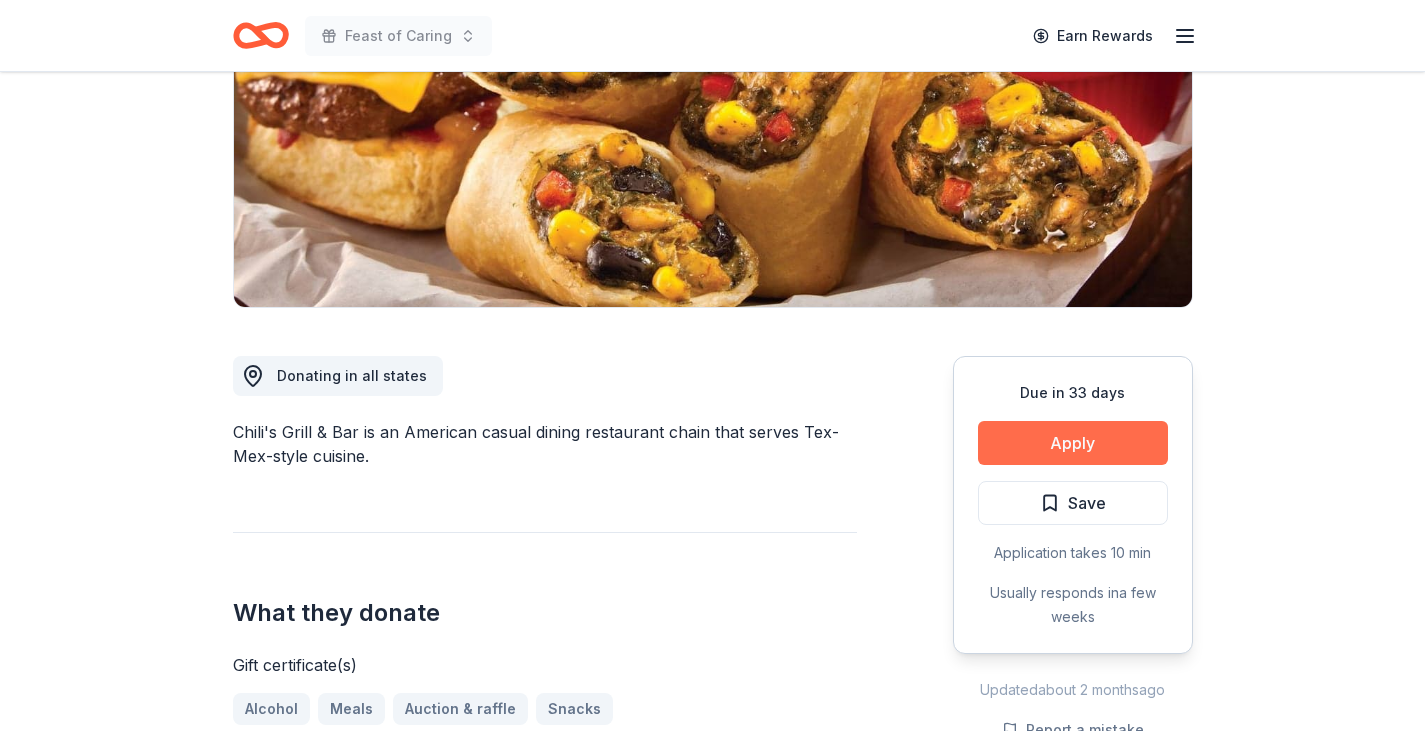 click on "Apply" at bounding box center [1073, 443] 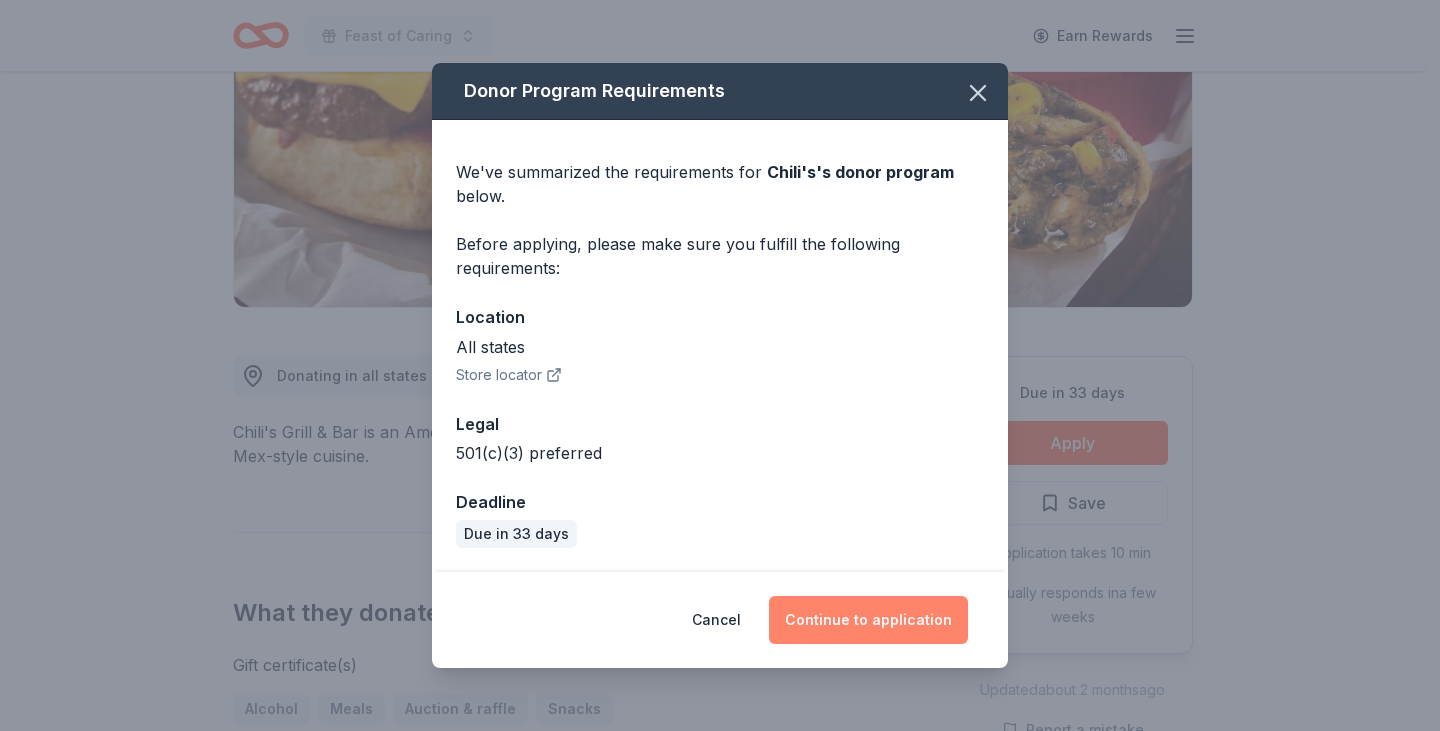 click on "Continue to application" at bounding box center (868, 620) 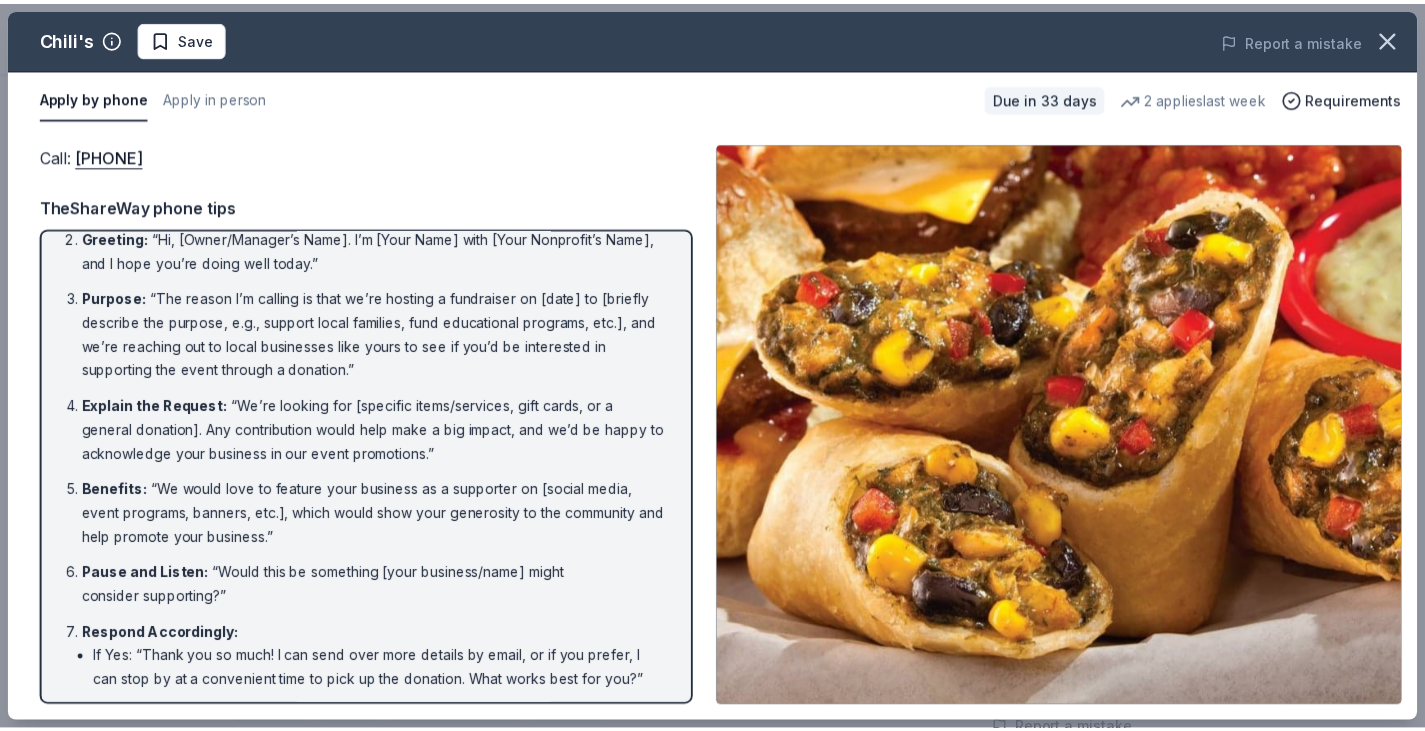 scroll, scrollTop: 273, scrollLeft: 0, axis: vertical 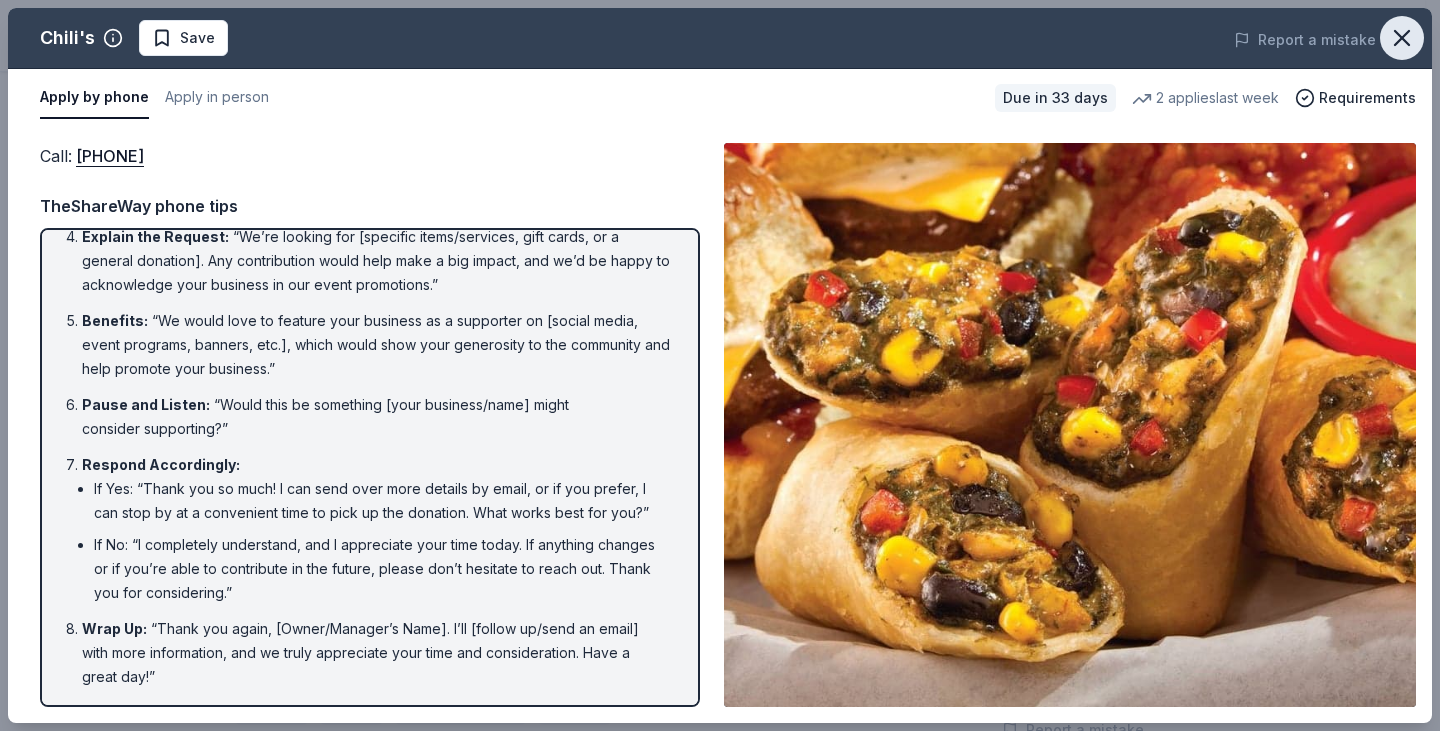 click 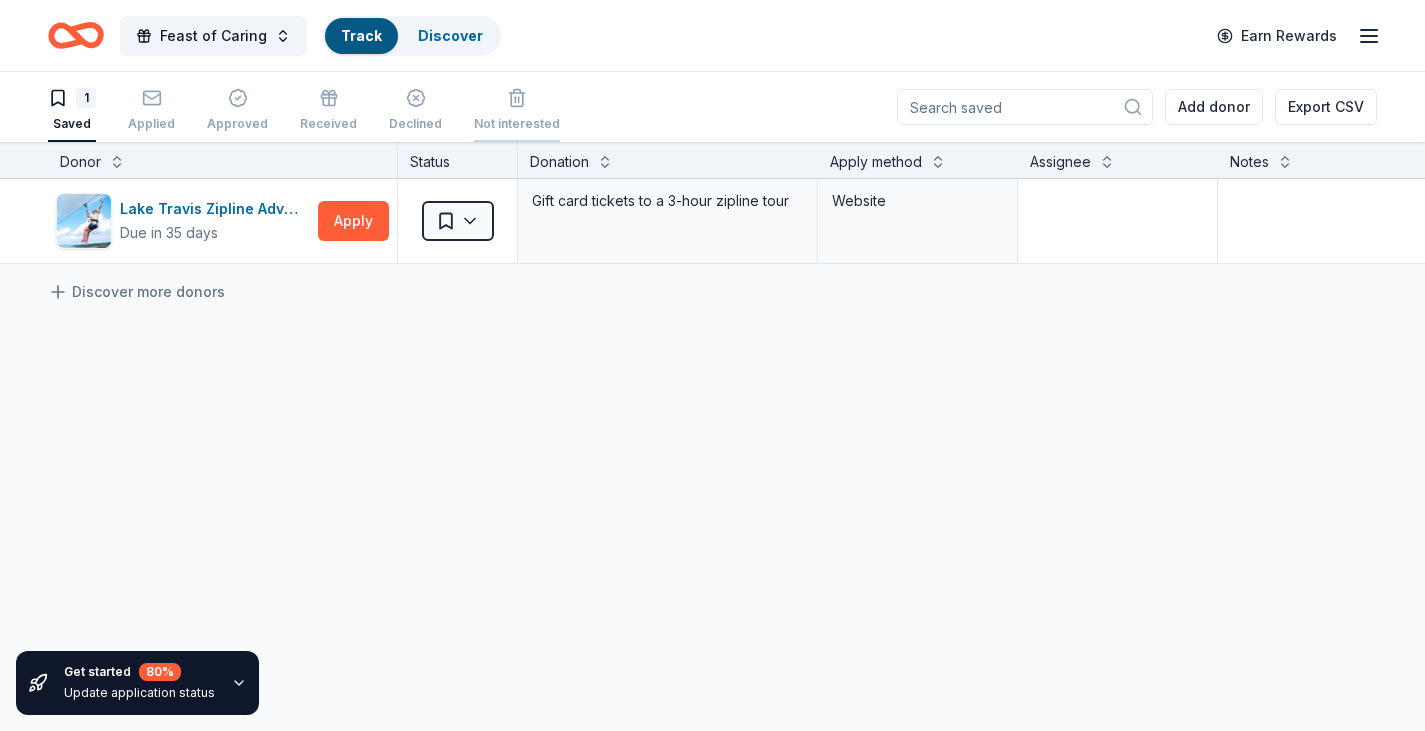 scroll, scrollTop: 0, scrollLeft: 0, axis: both 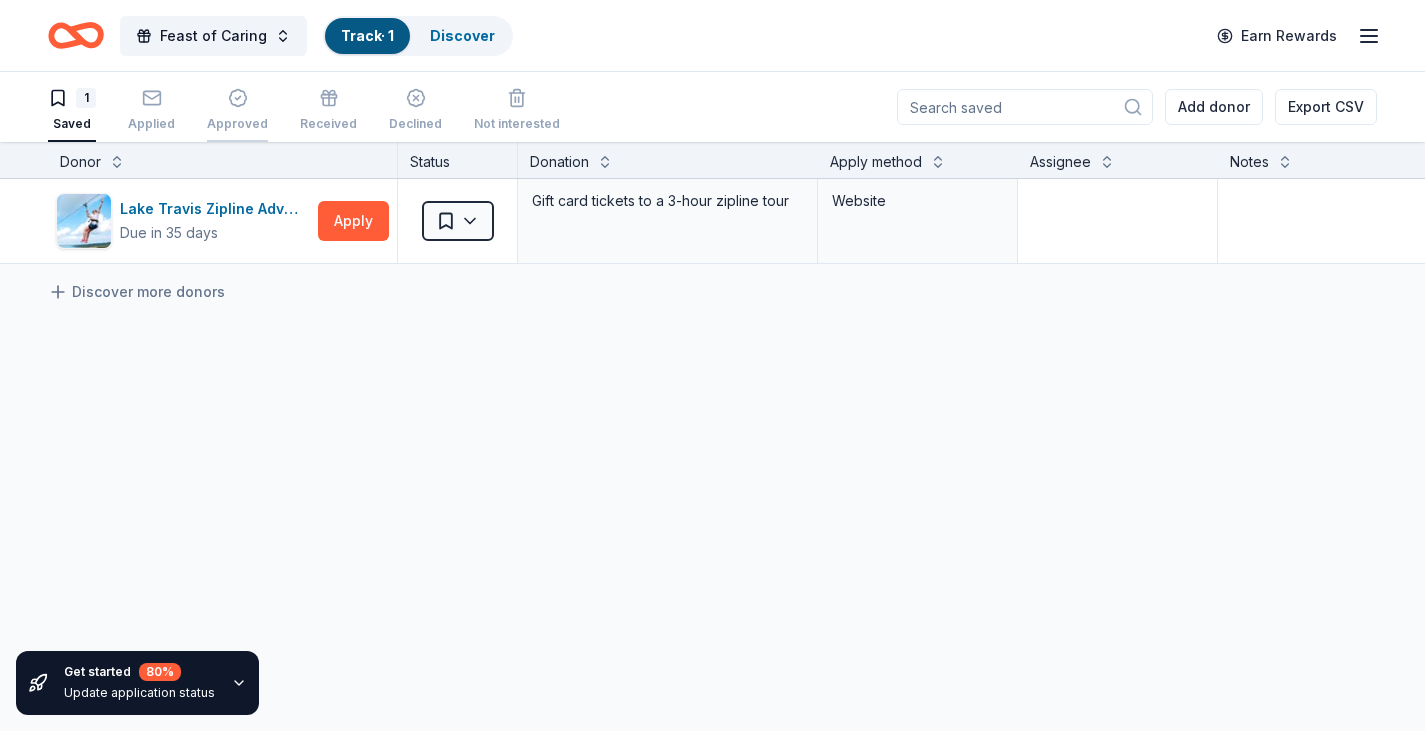 click on "Approved" at bounding box center (237, 124) 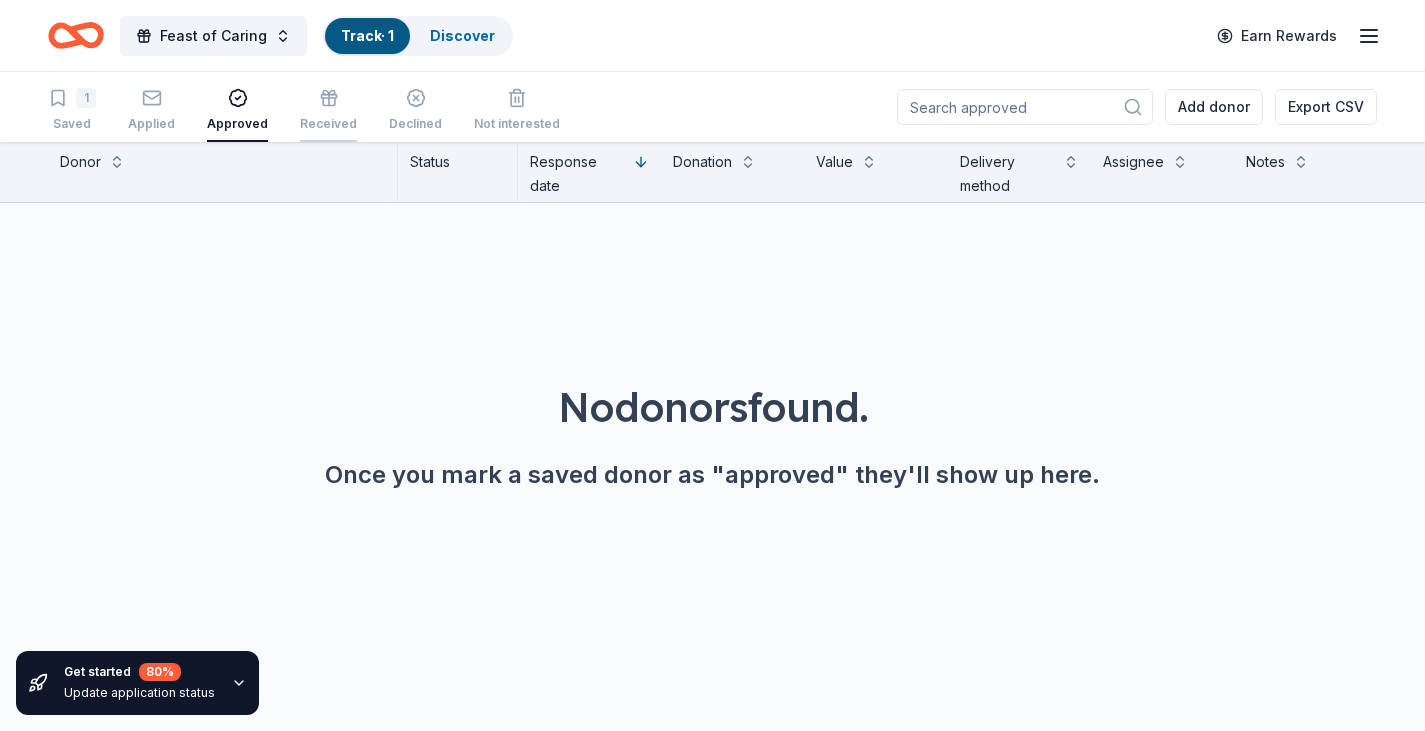 click on "Received" at bounding box center [328, 124] 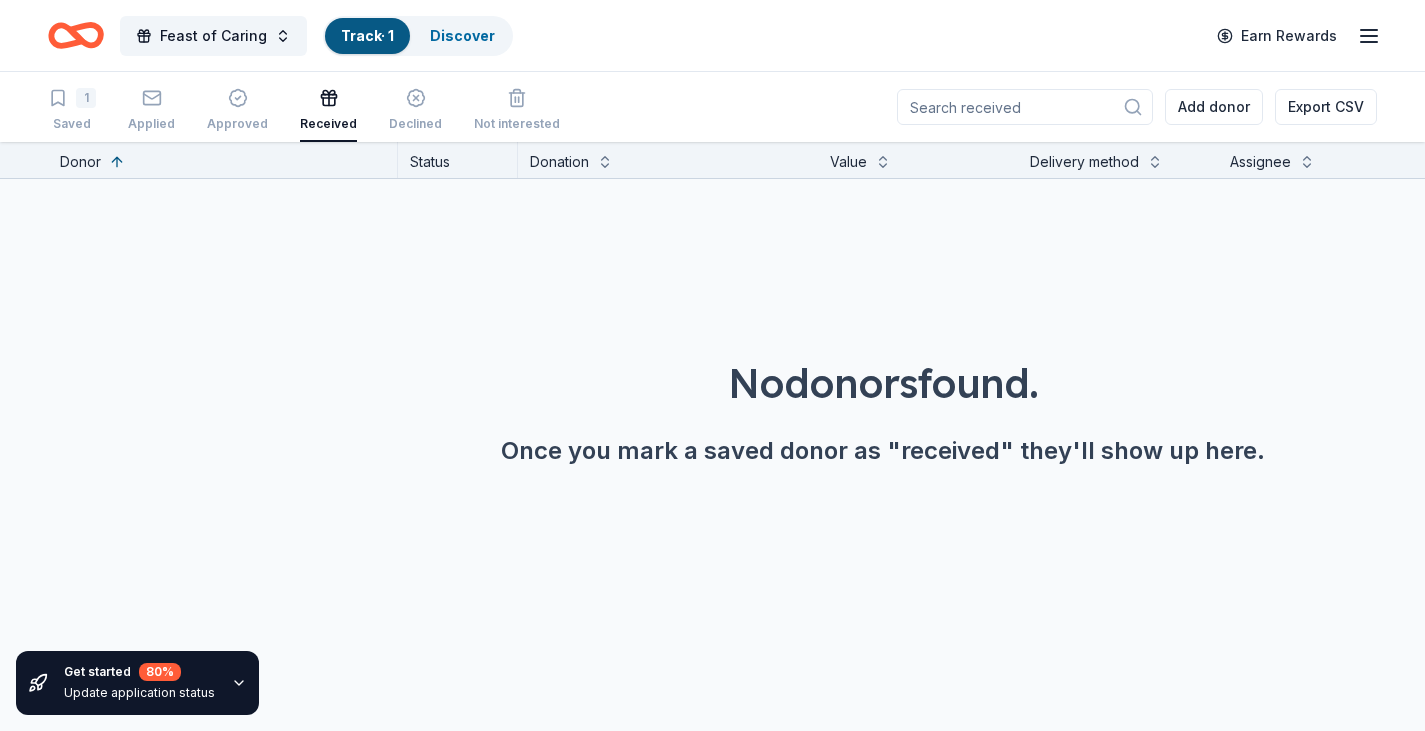 click 